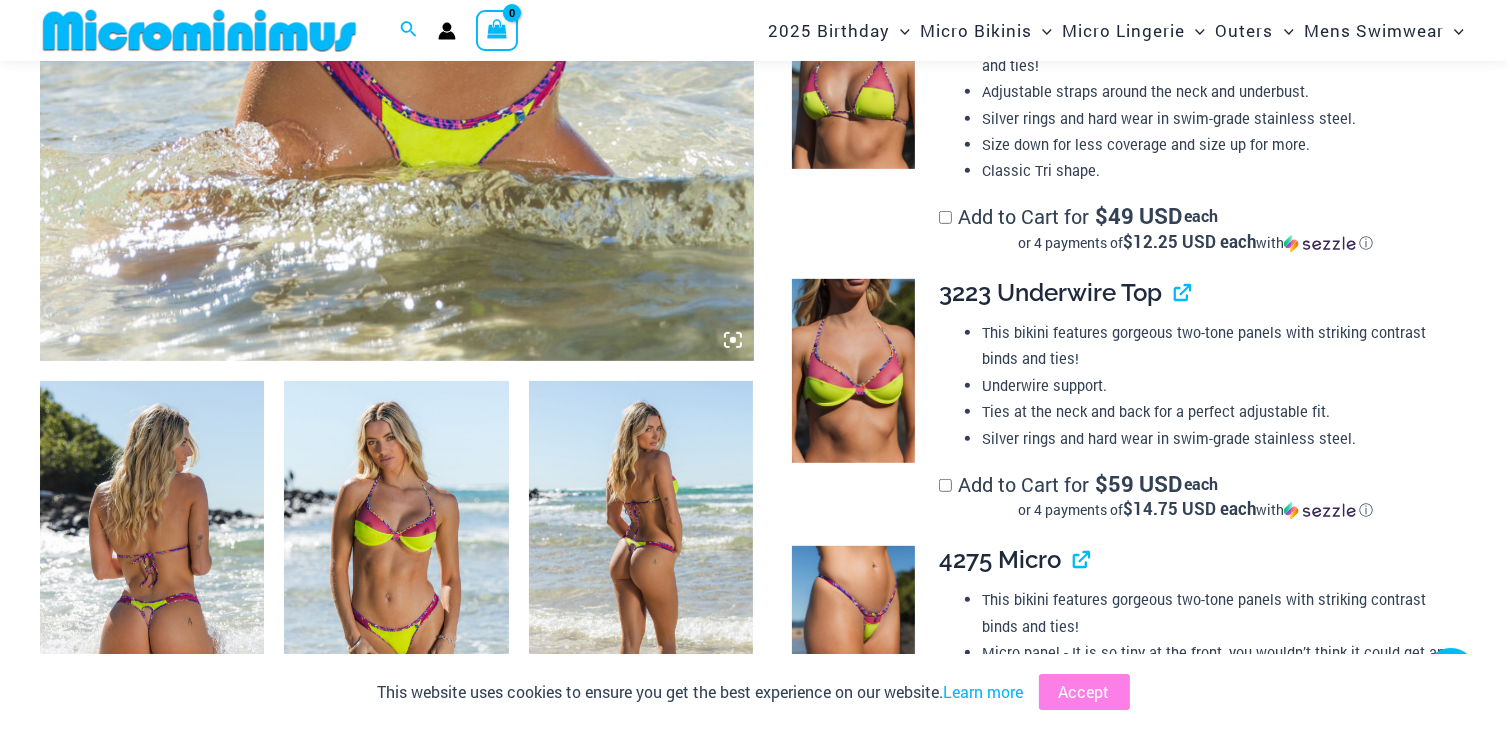 scroll, scrollTop: 984, scrollLeft: 0, axis: vertical 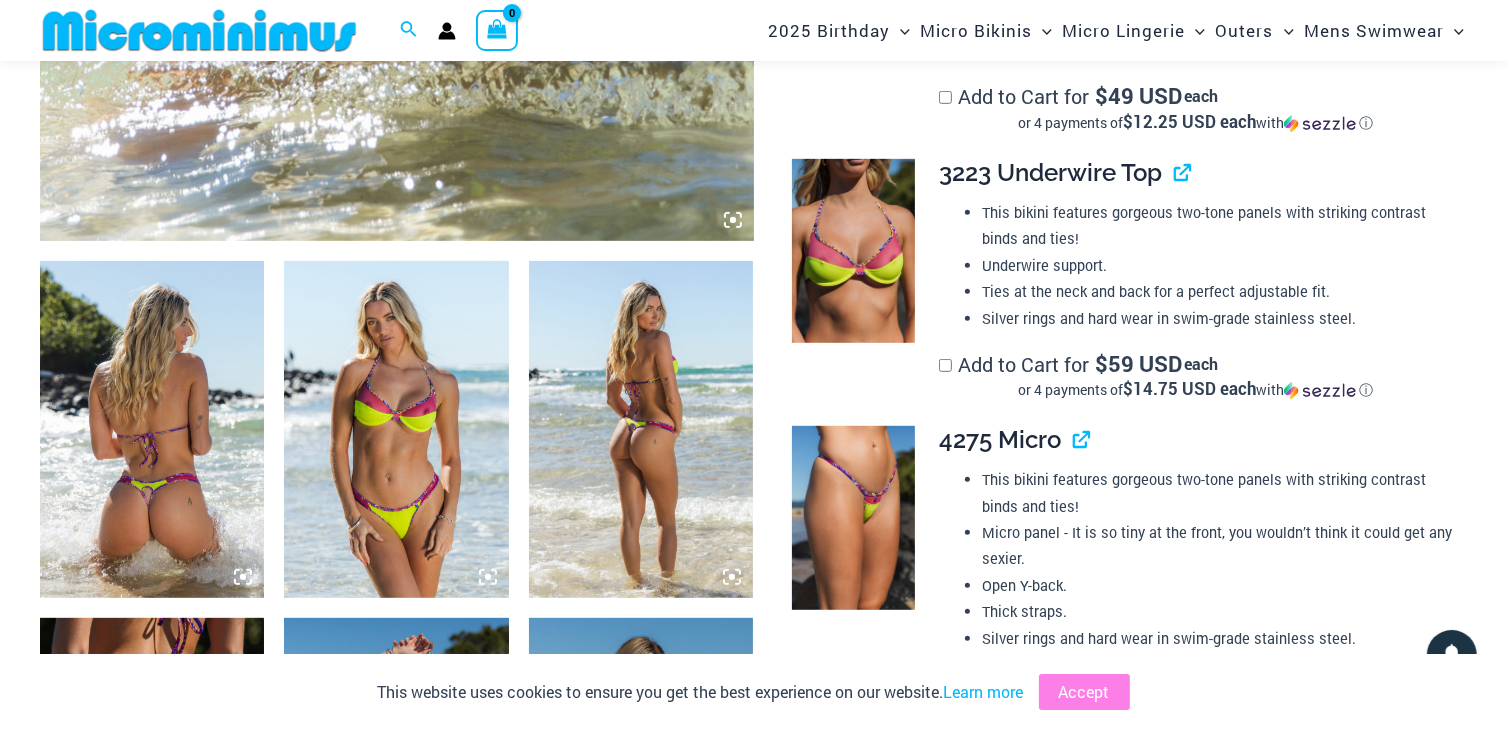 click at bounding box center [396, 429] 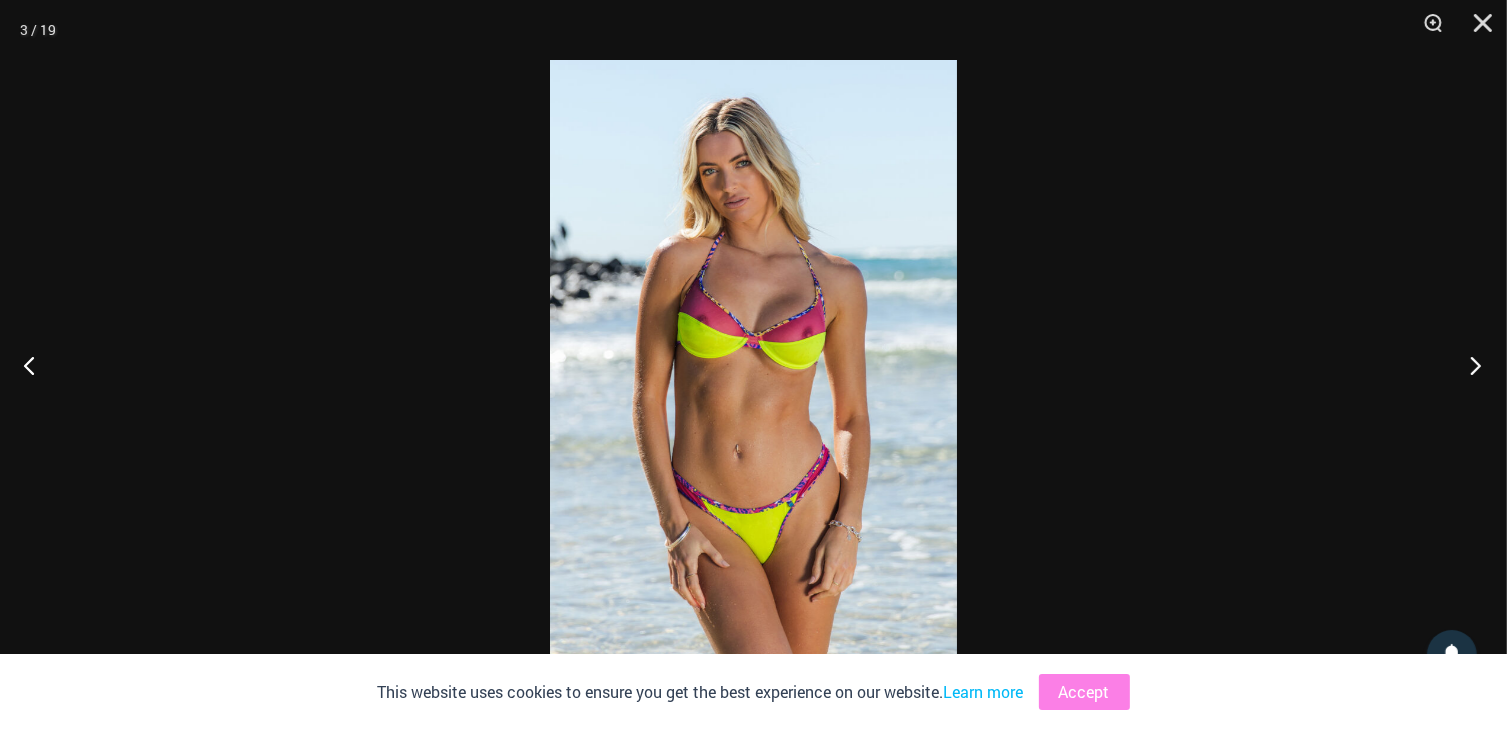 click at bounding box center [1469, 365] 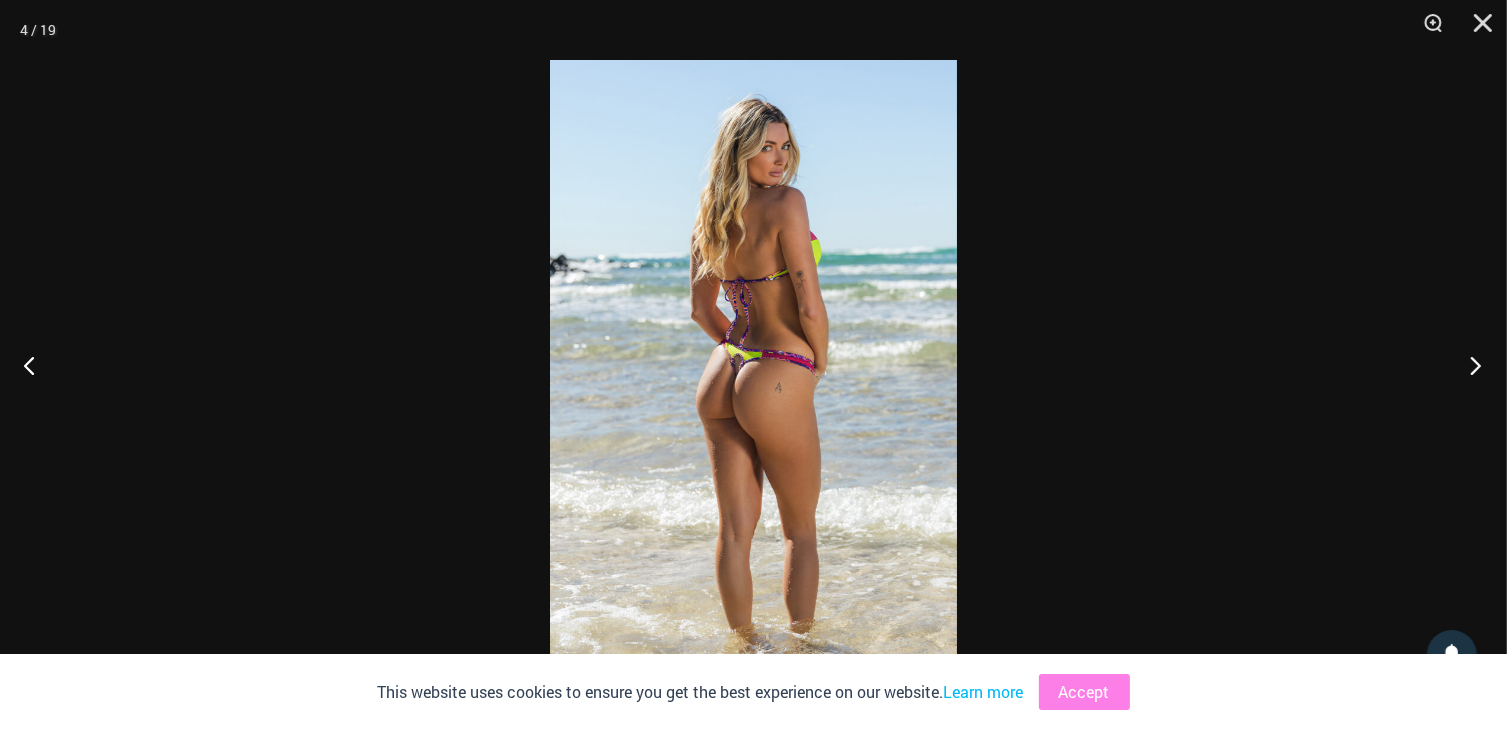 click at bounding box center [1469, 365] 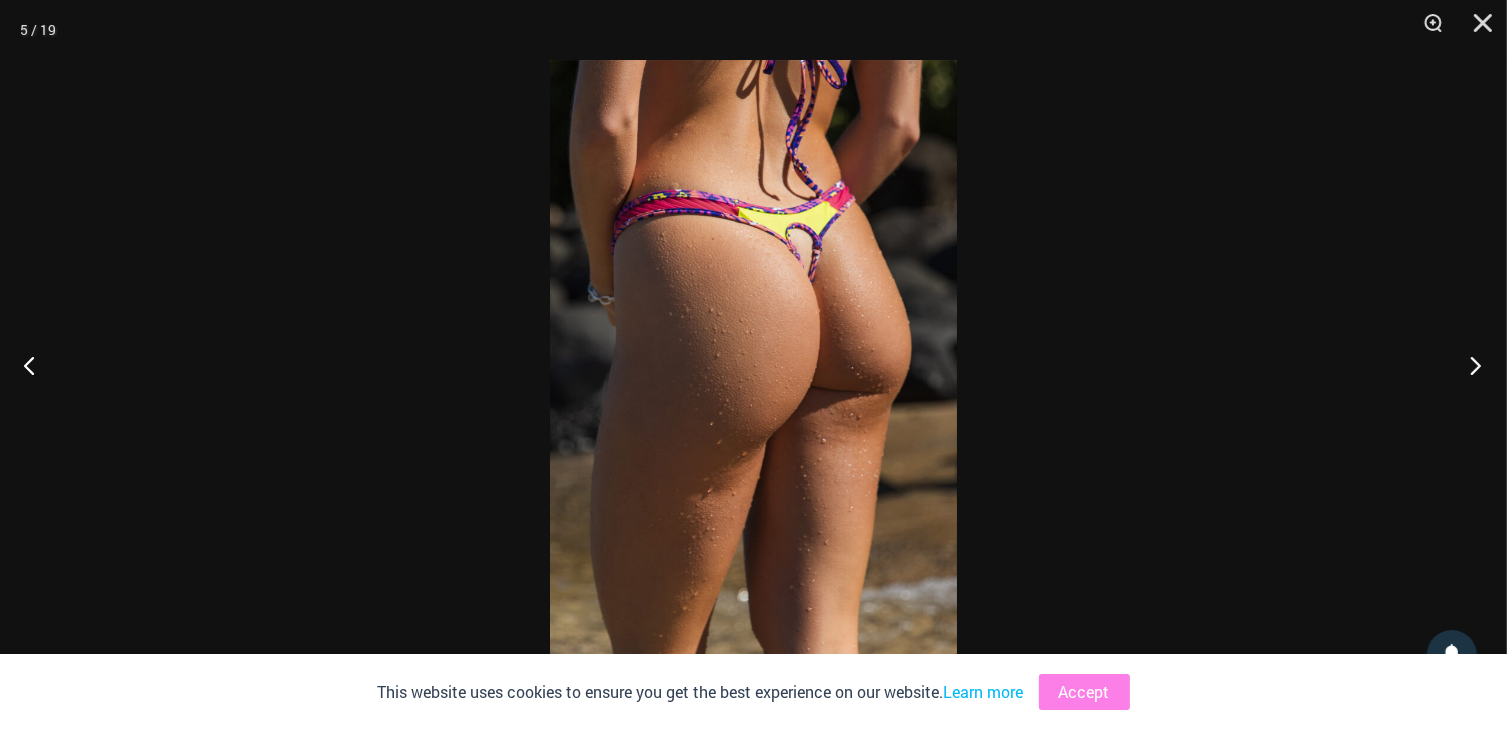click at bounding box center [1469, 365] 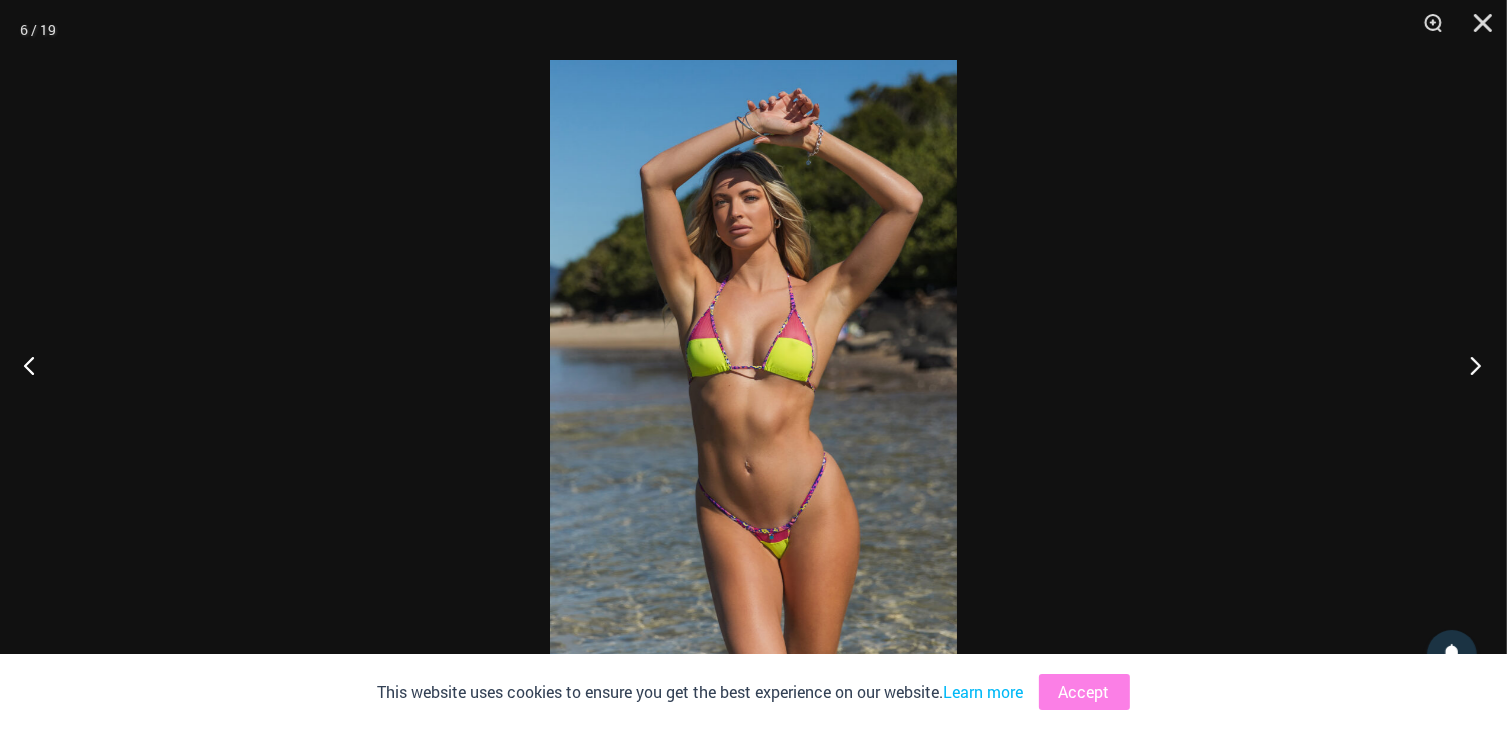 click at bounding box center (1469, 365) 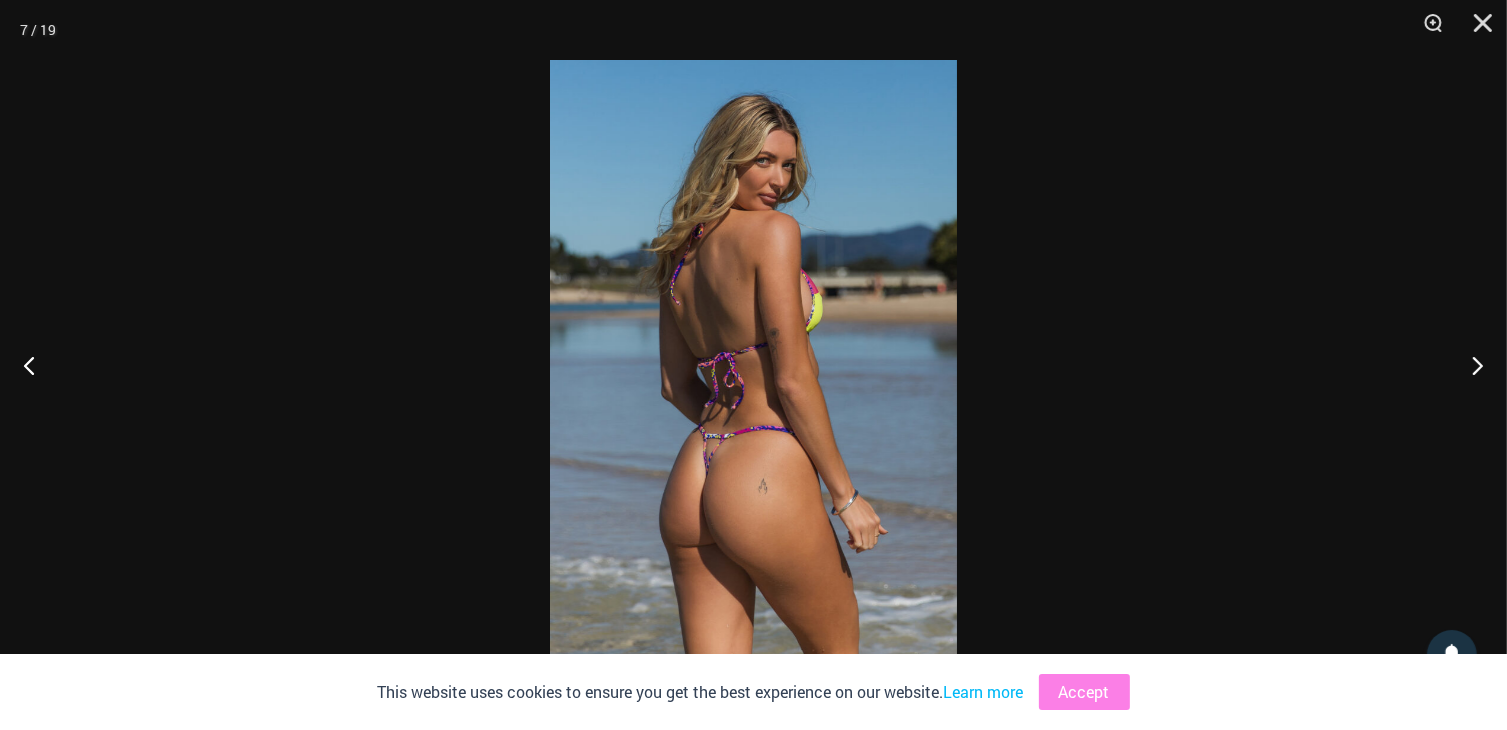 click at bounding box center (753, 365) 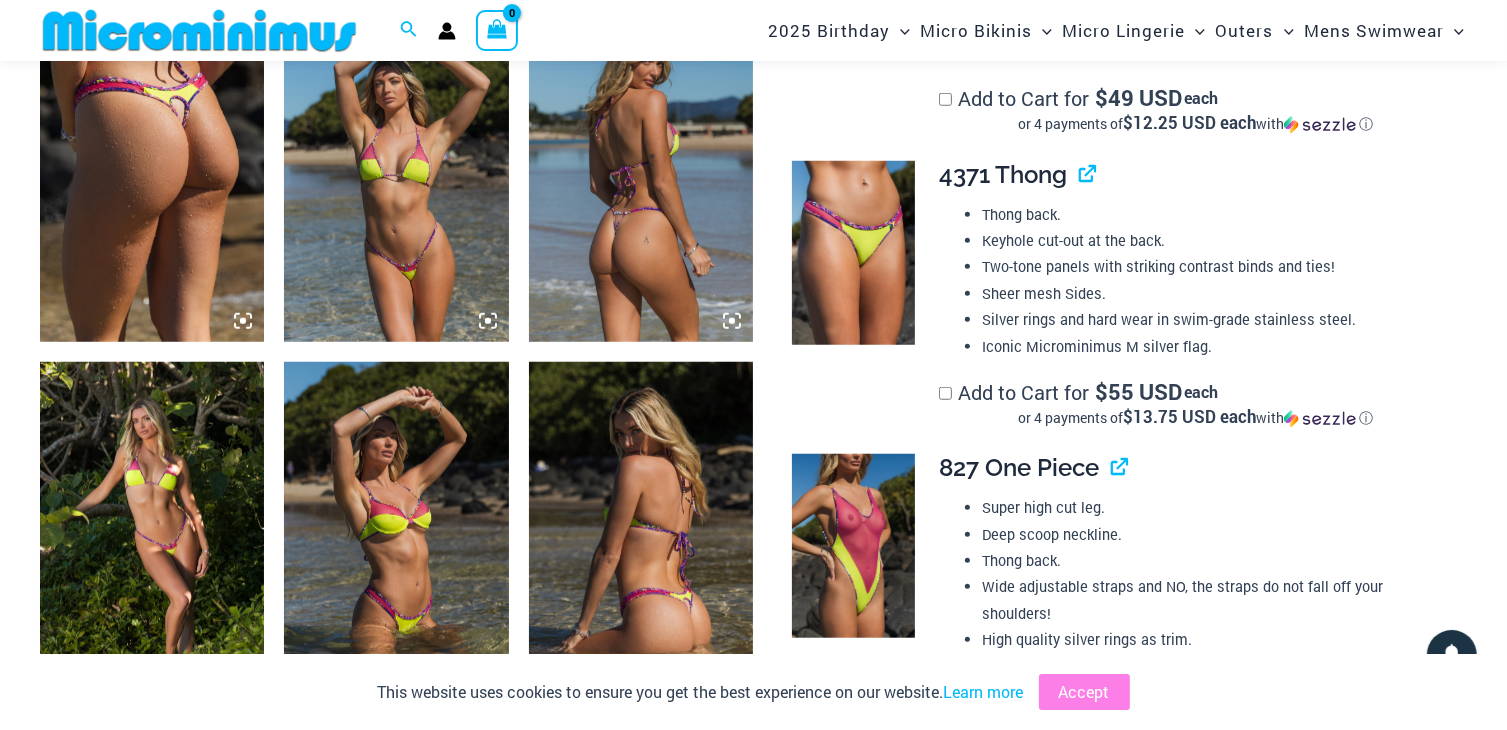 scroll, scrollTop: 1684, scrollLeft: 0, axis: vertical 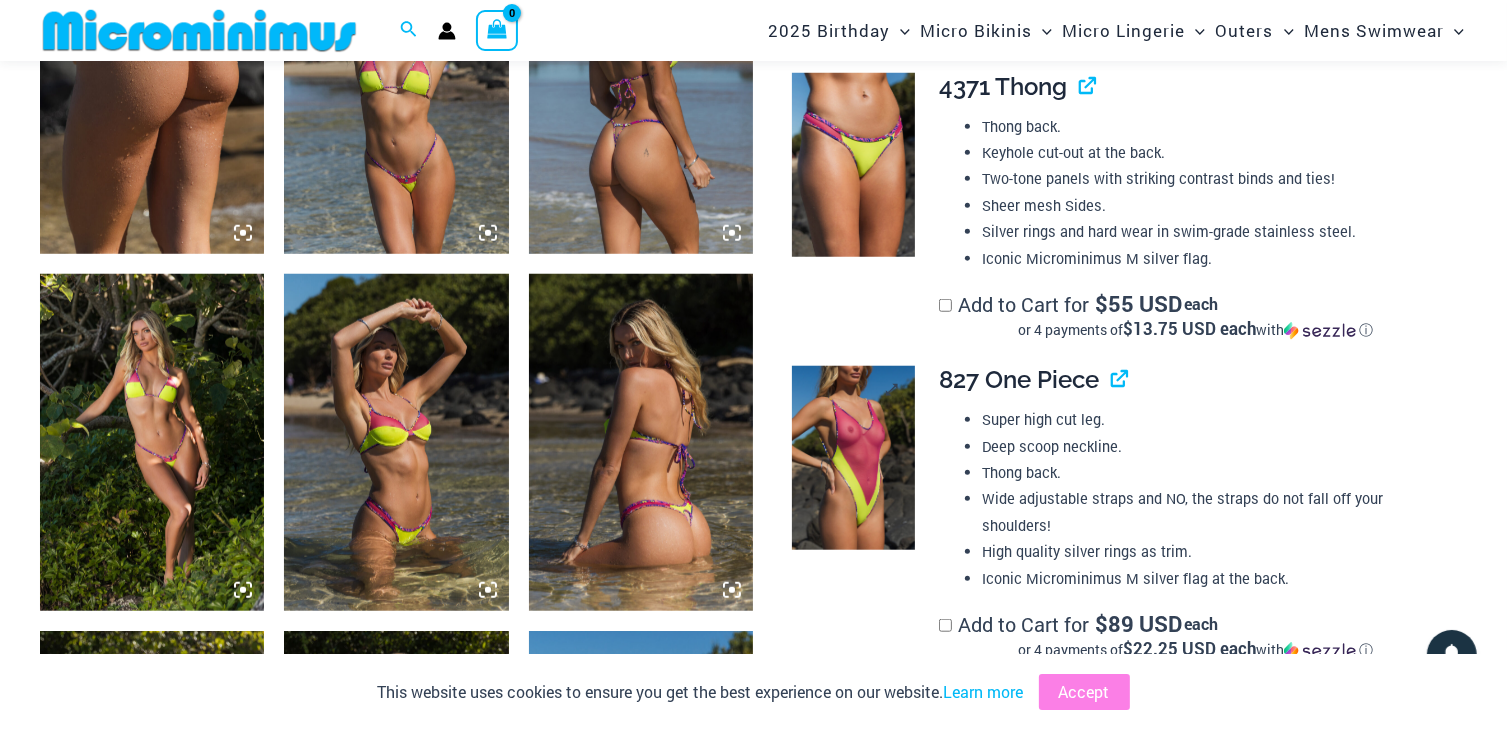 click at bounding box center (853, 458) 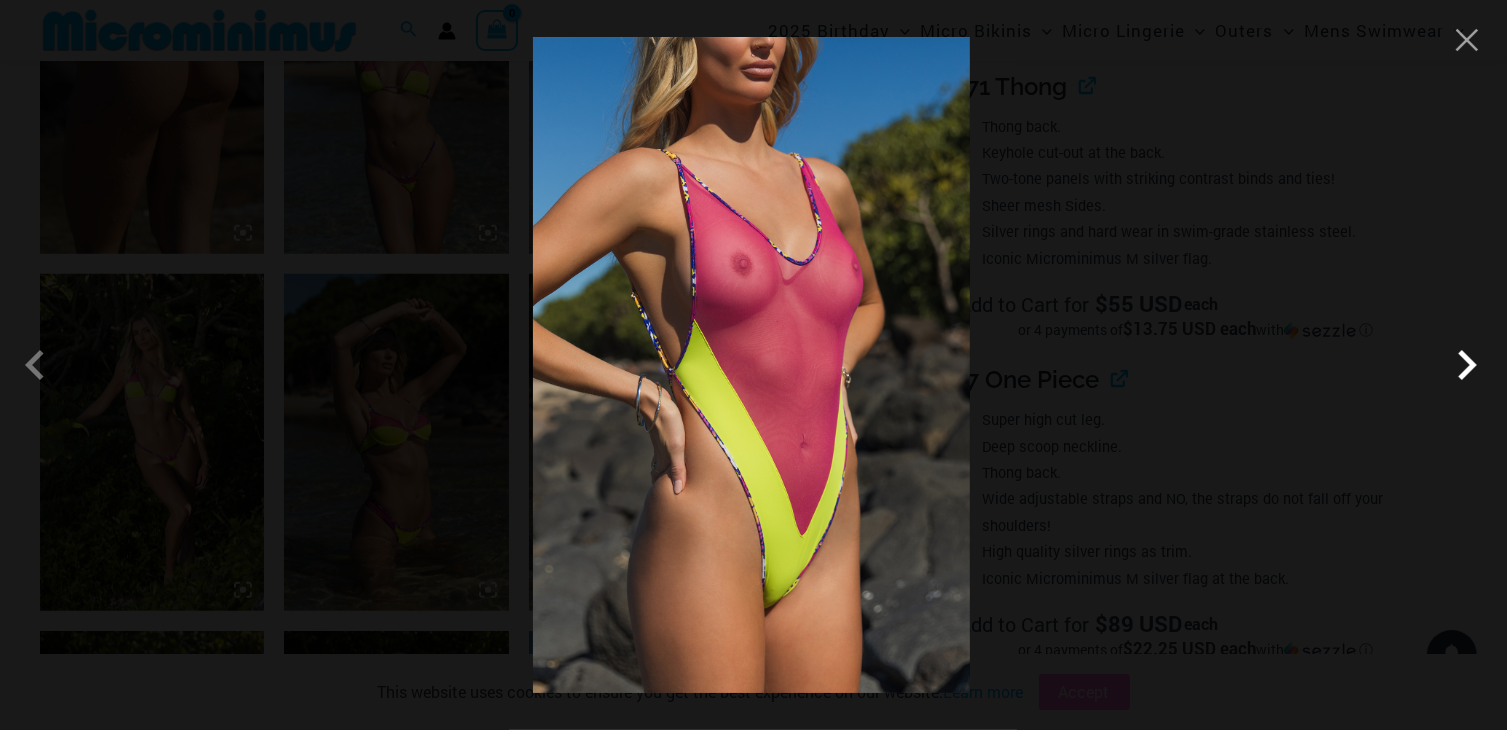 click at bounding box center [1467, 365] 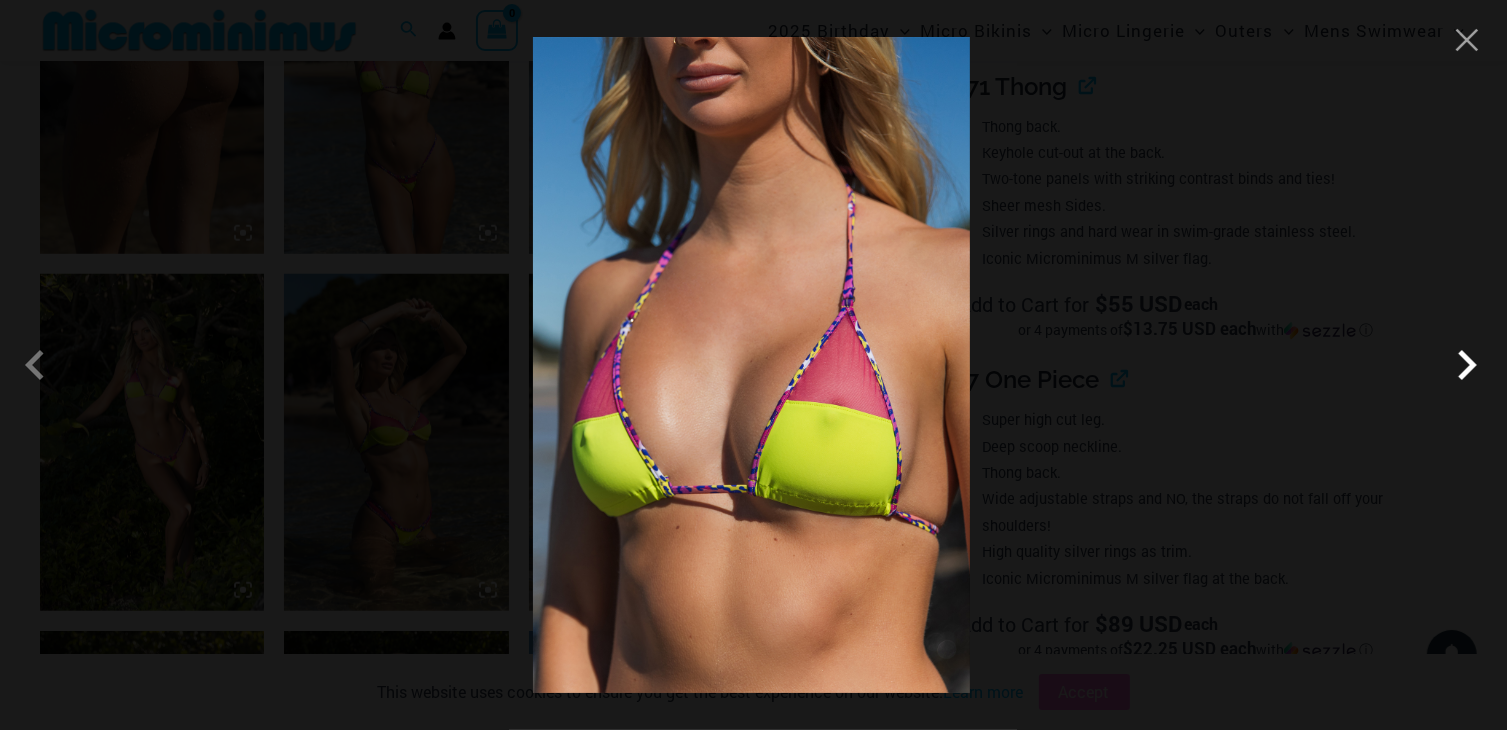 click at bounding box center (1467, 365) 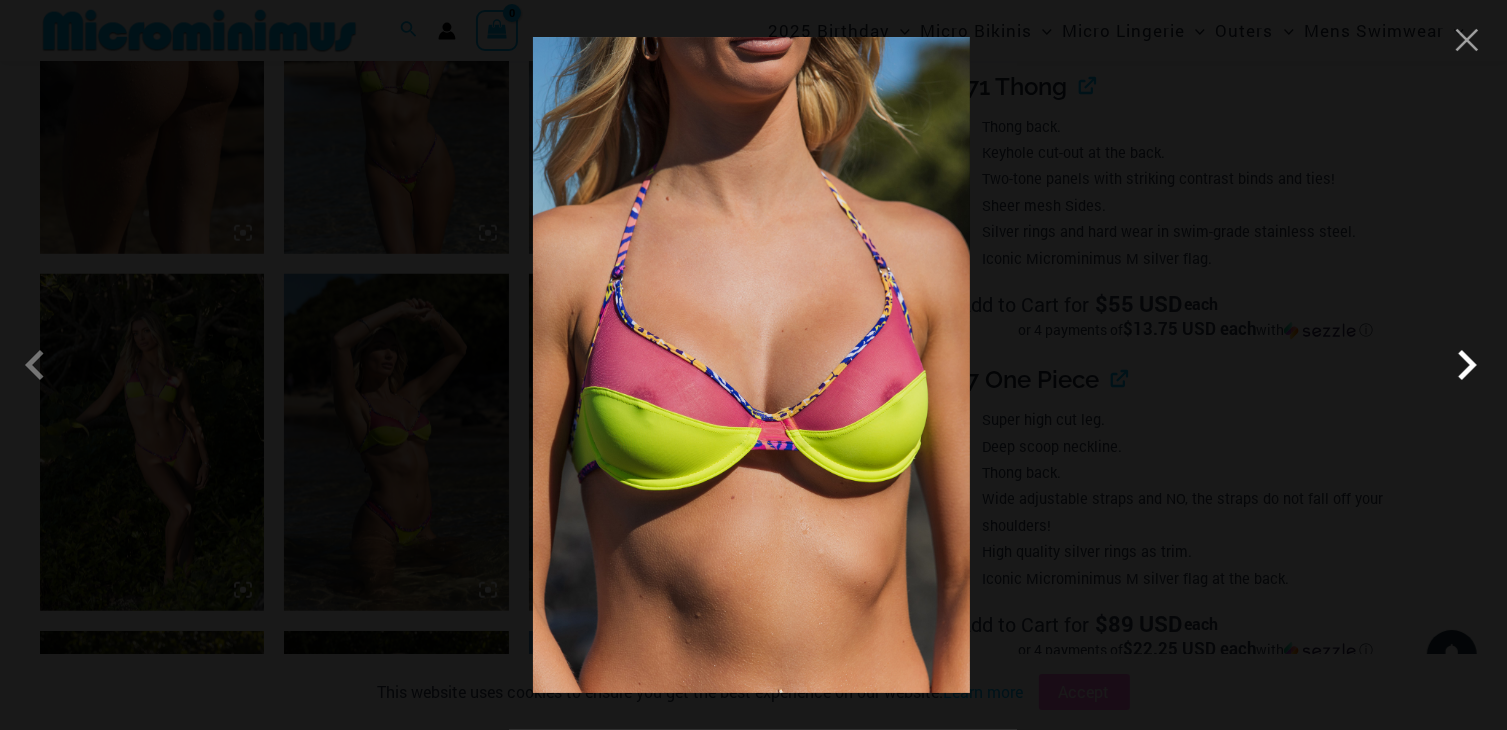 click at bounding box center [1467, 365] 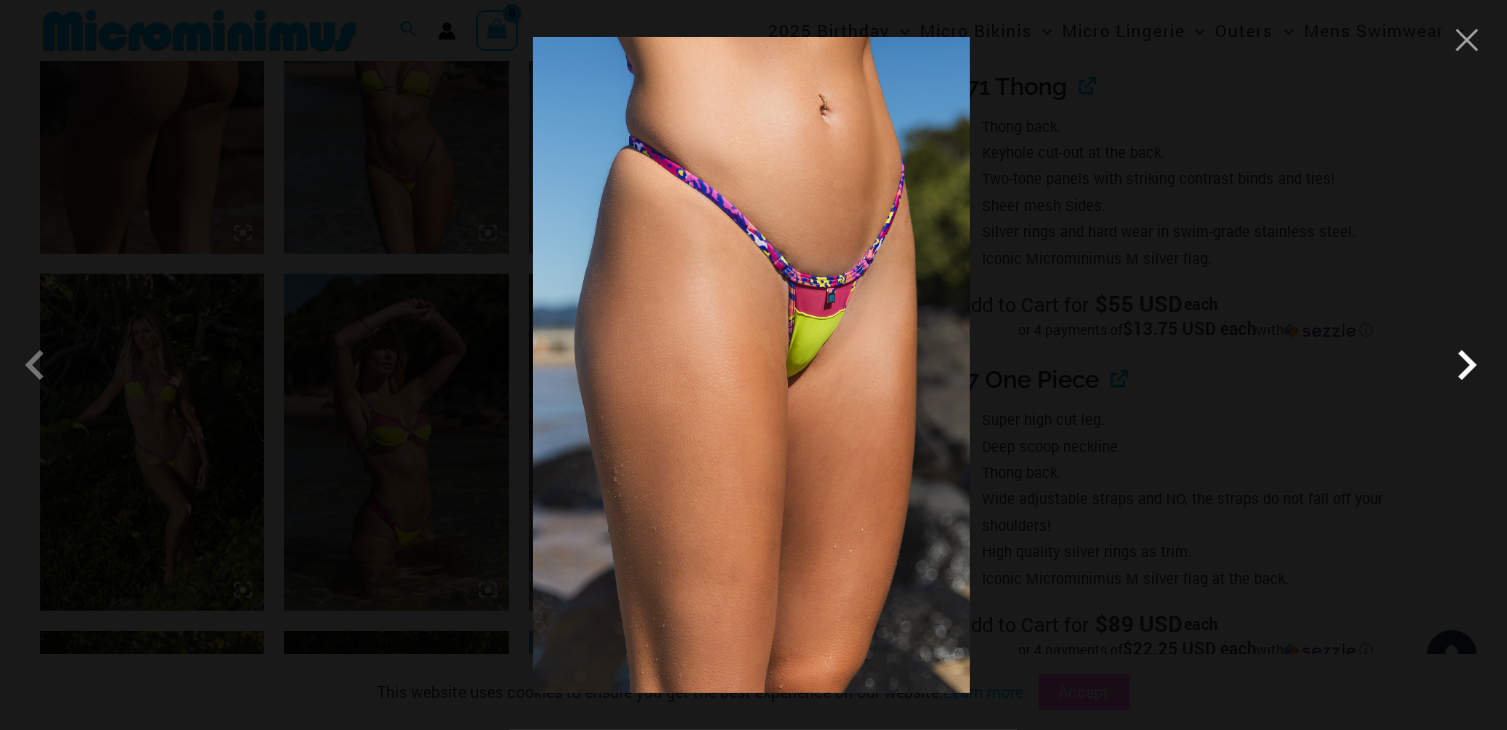 click at bounding box center (1467, 365) 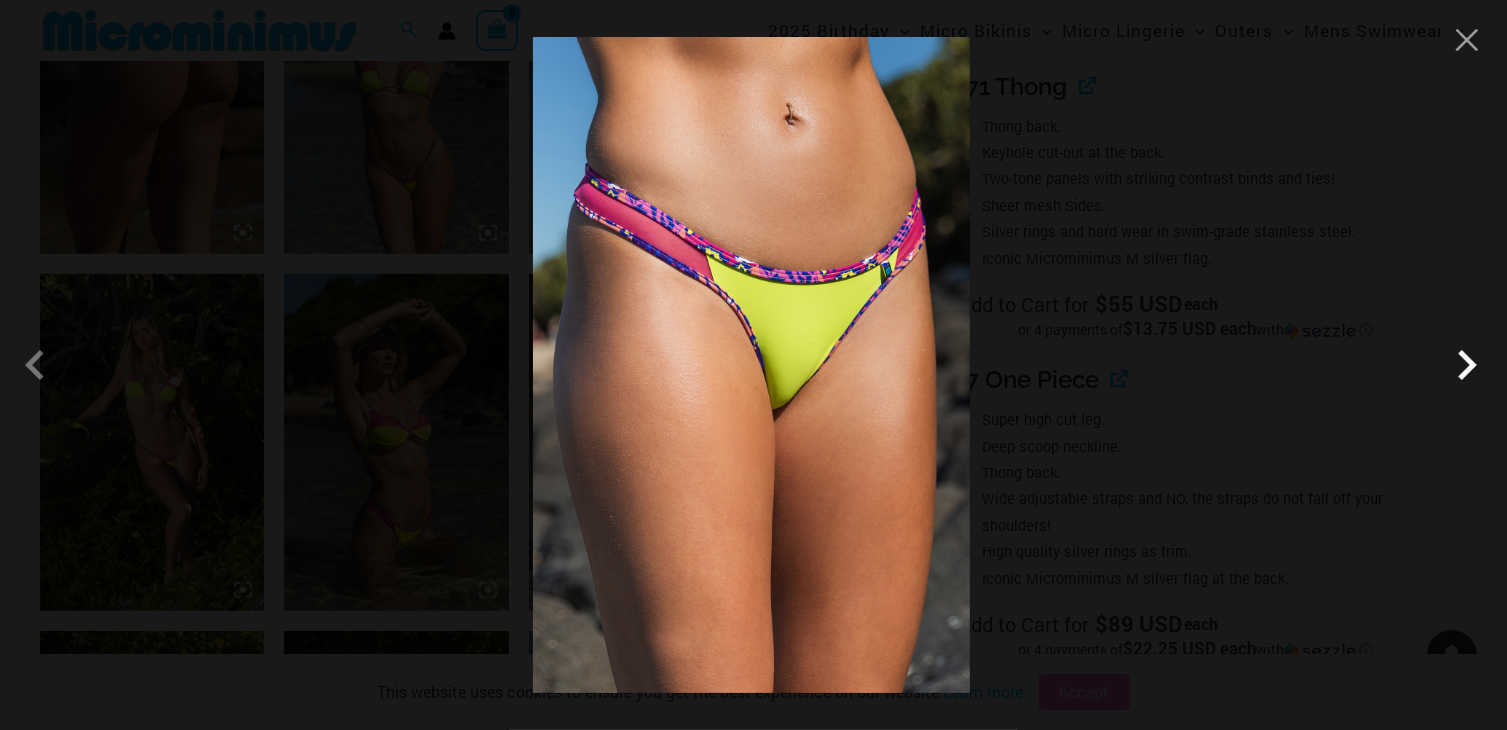 click at bounding box center [1467, 365] 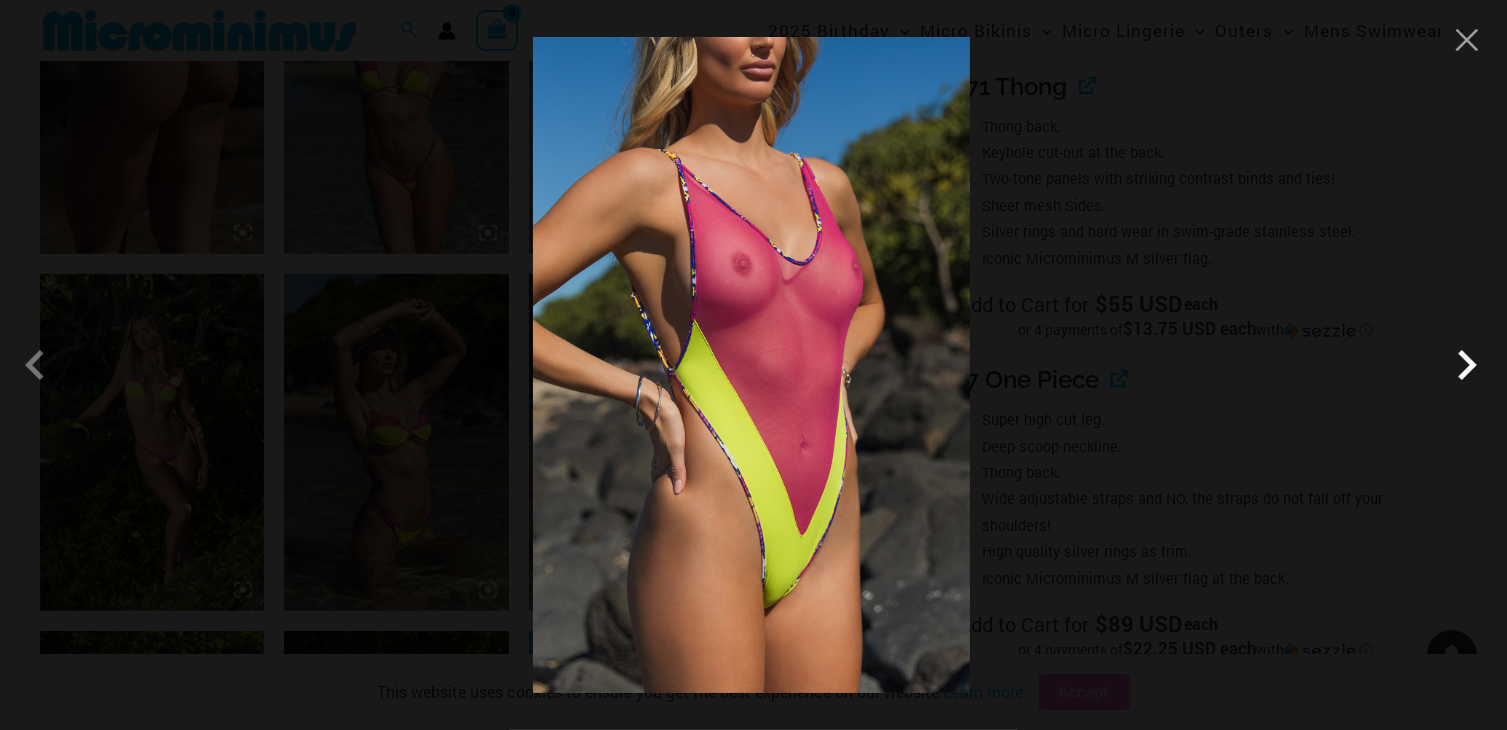 click at bounding box center [1467, 365] 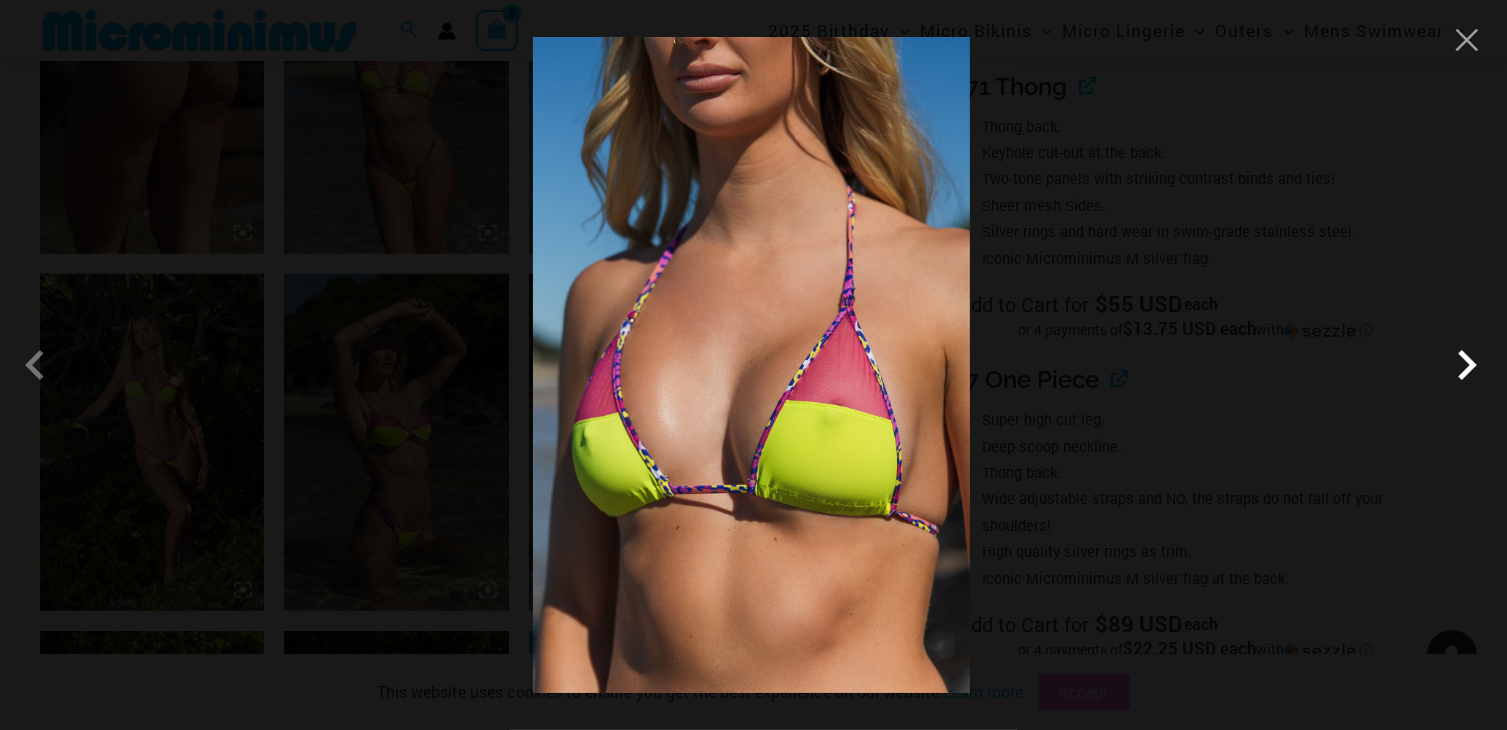 click at bounding box center [1467, 365] 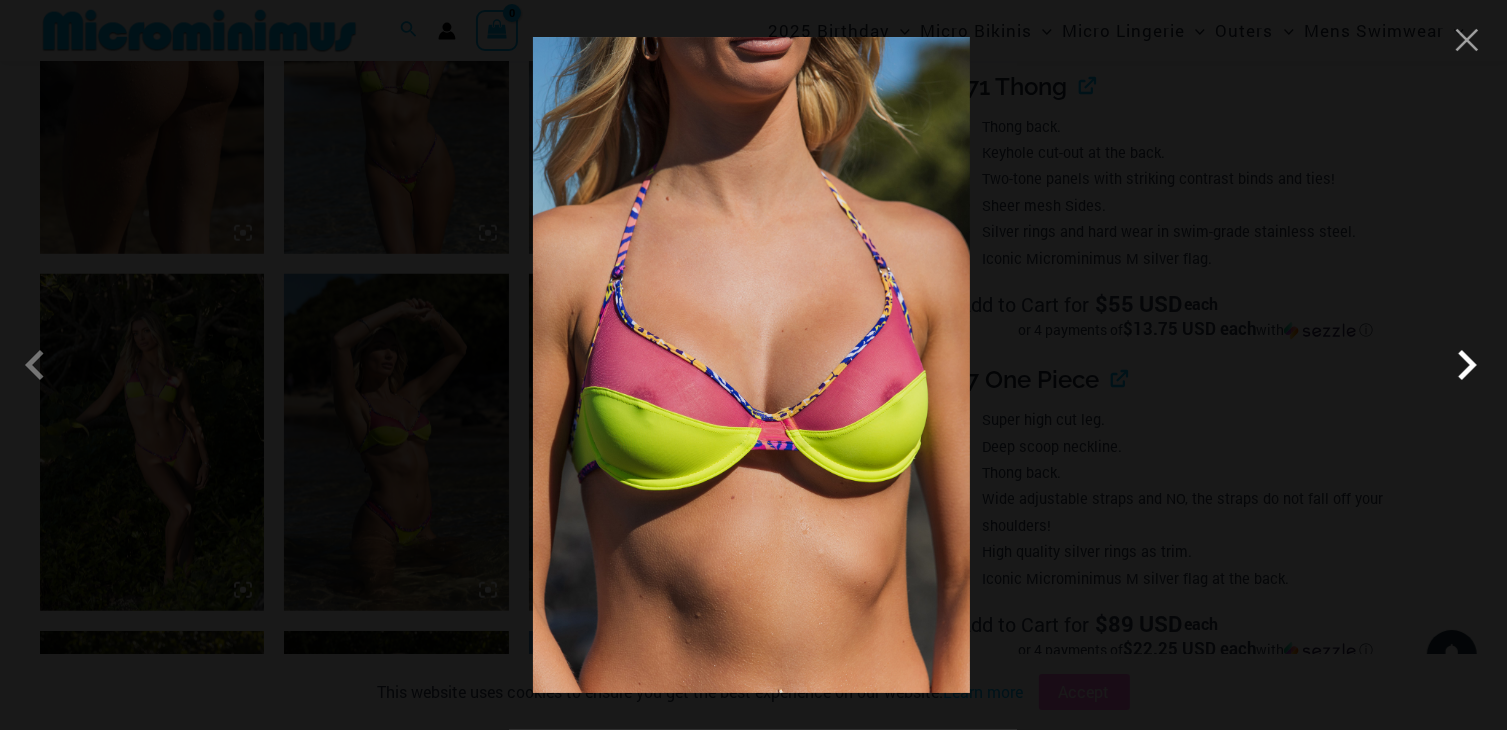 click at bounding box center (1467, 365) 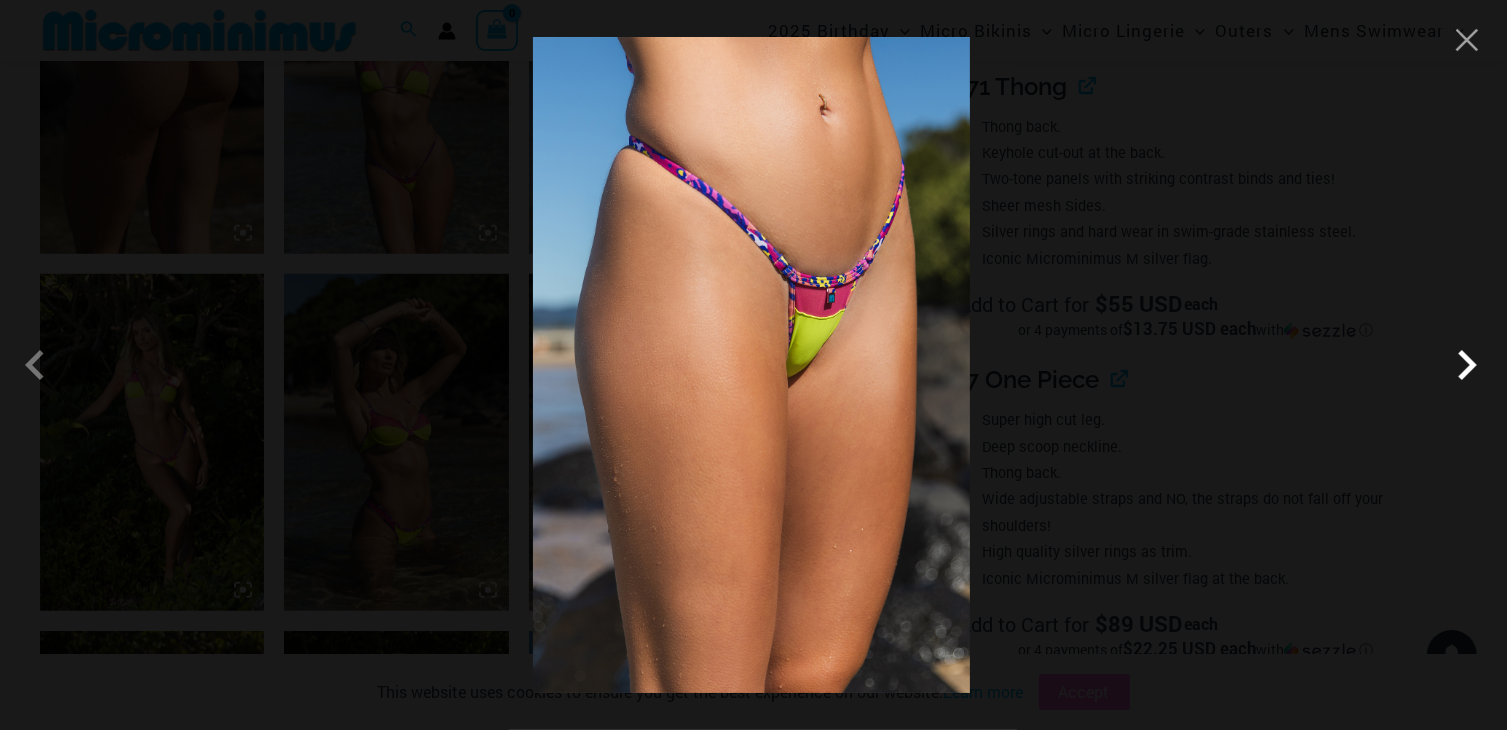 click at bounding box center [1467, 365] 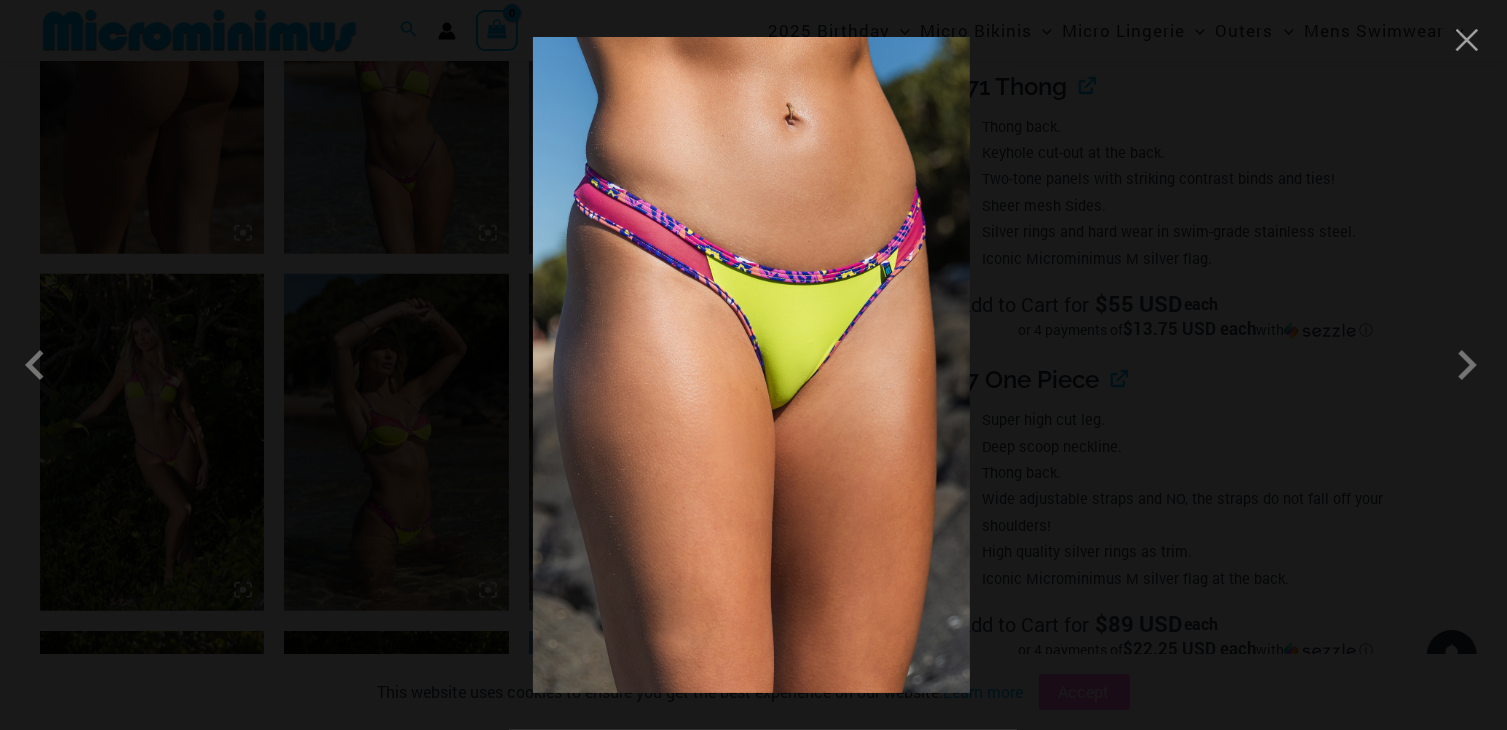 click at bounding box center [753, 365] 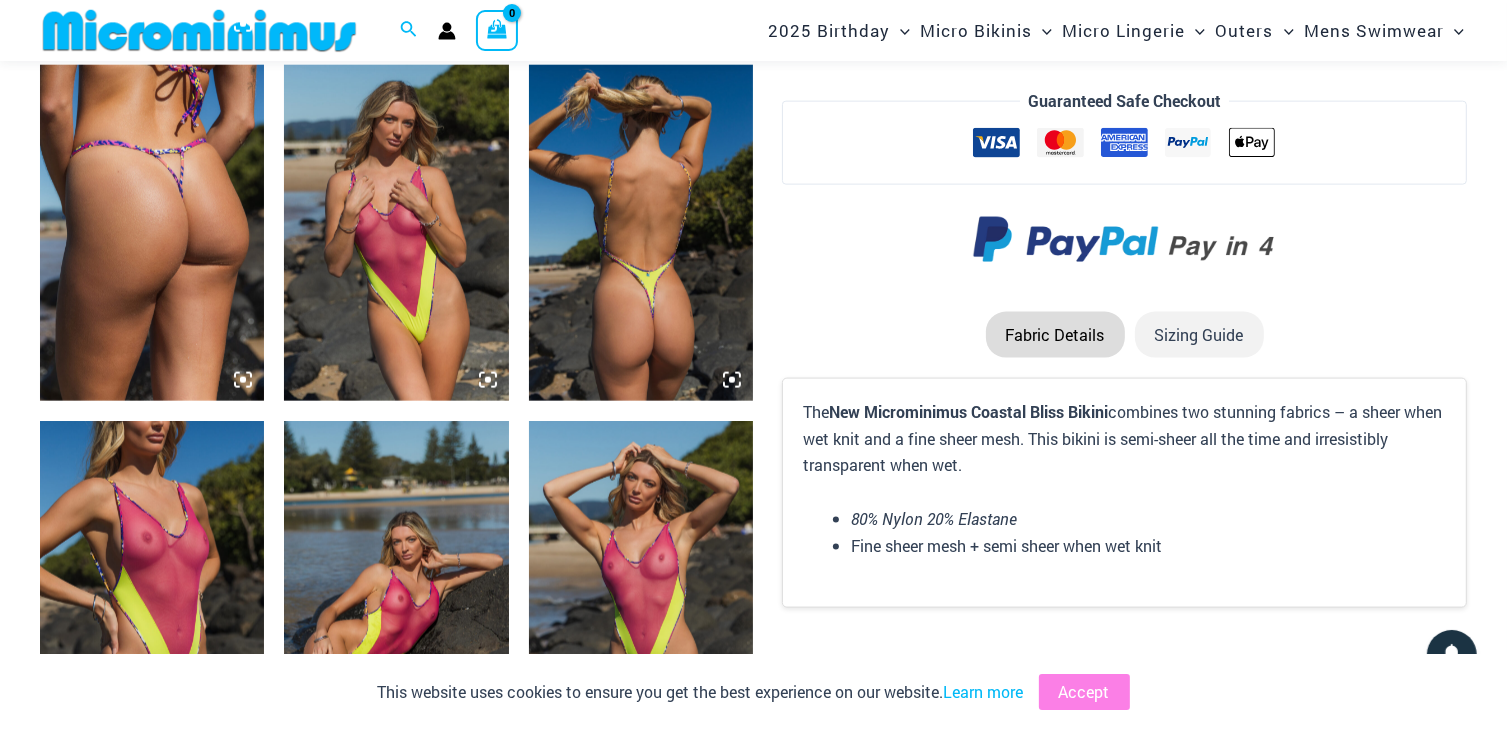 scroll, scrollTop: 2684, scrollLeft: 0, axis: vertical 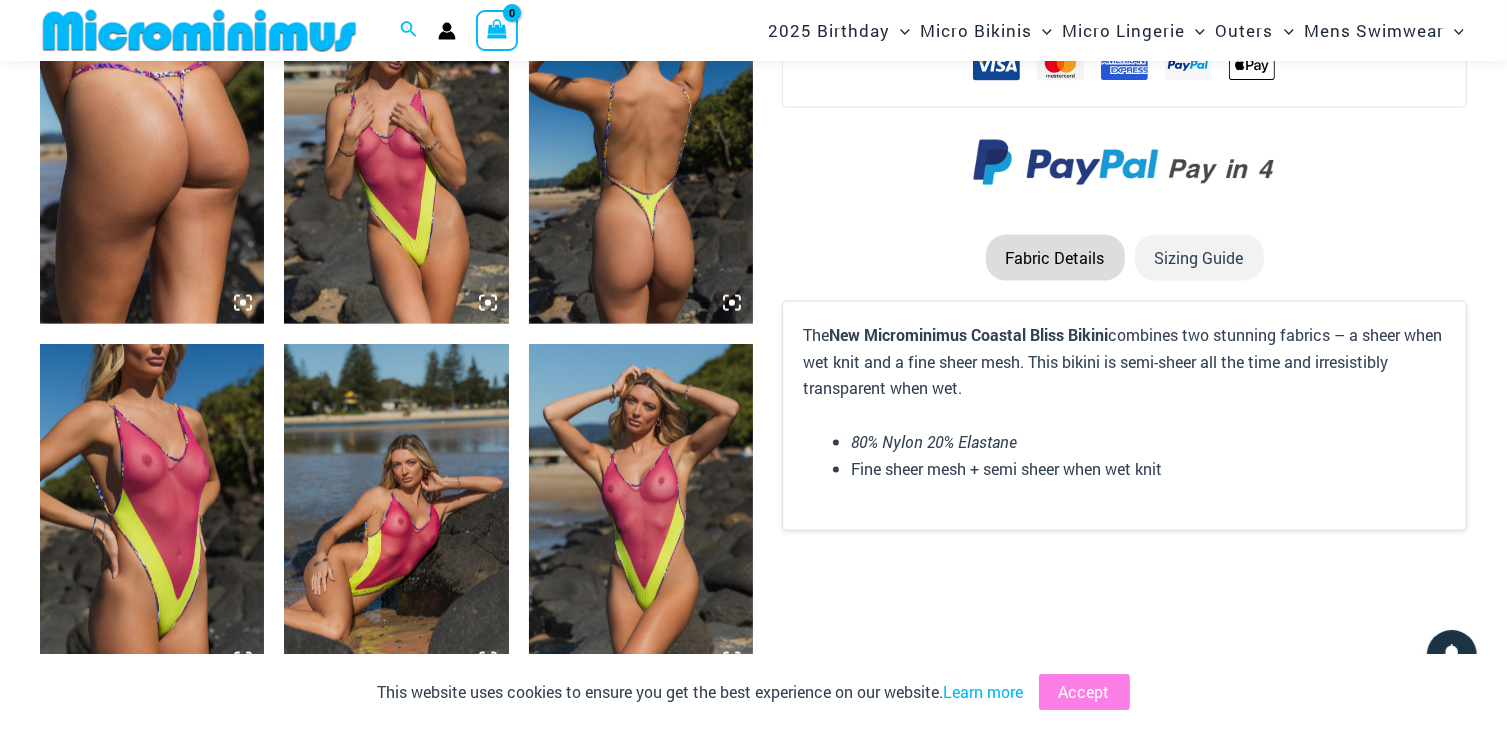 click at bounding box center [396, 156] 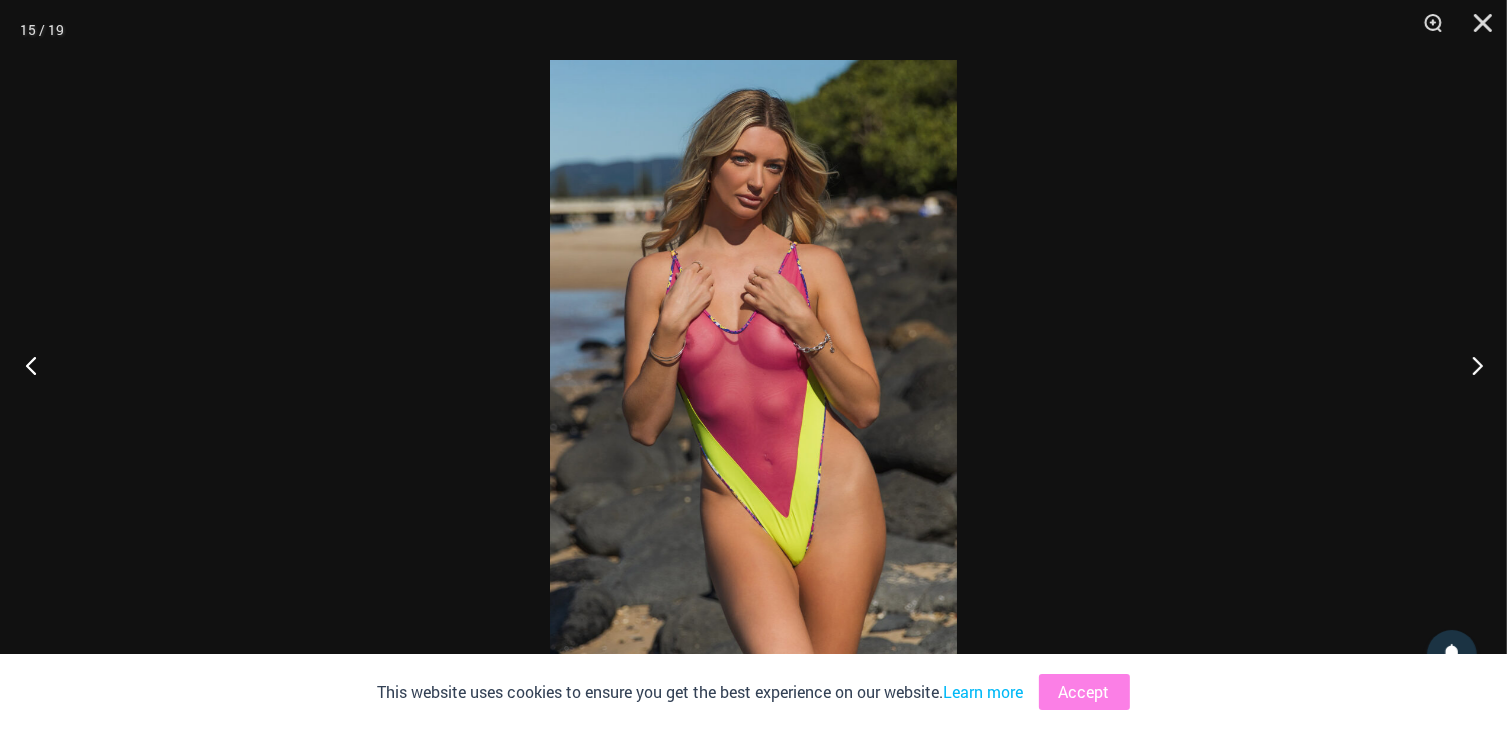 click at bounding box center [37, 365] 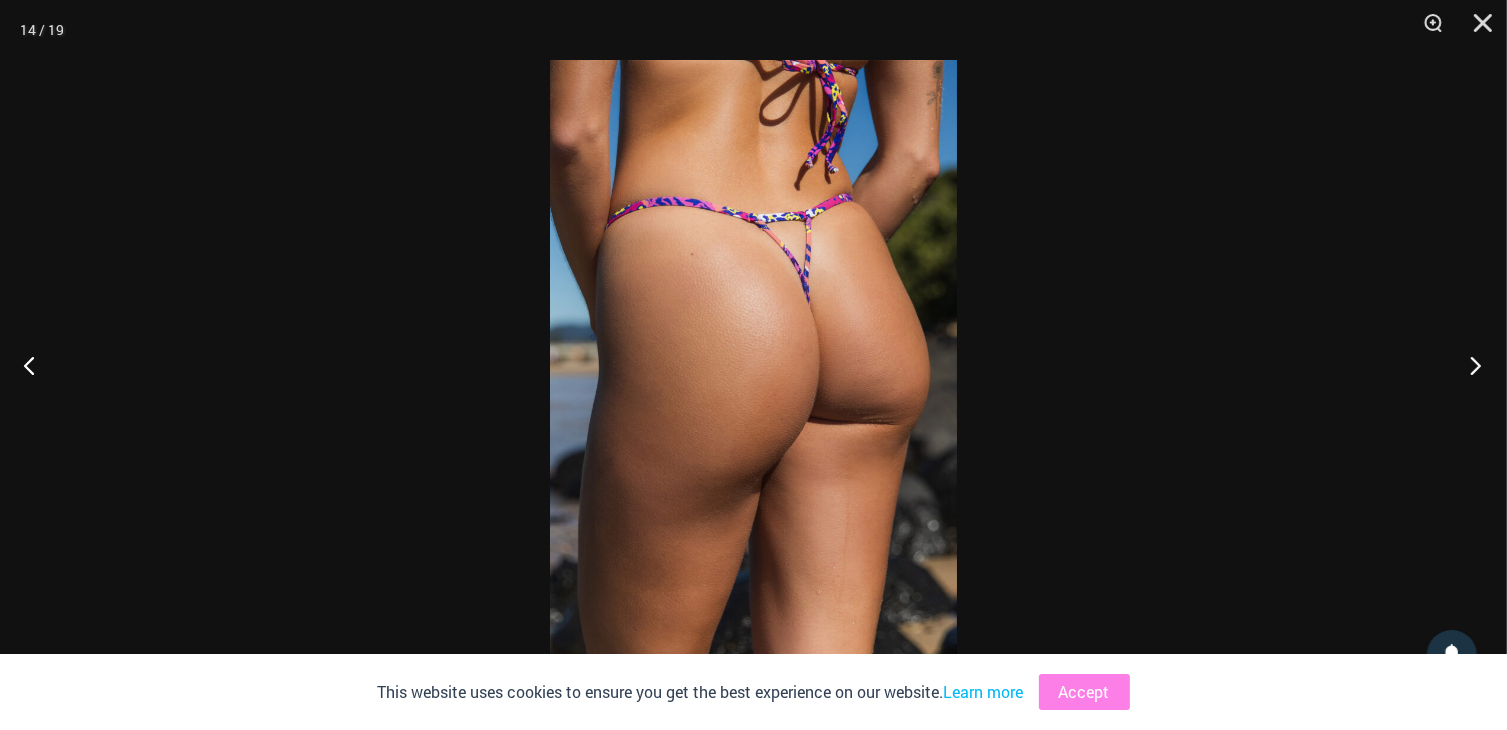 click at bounding box center [1469, 365] 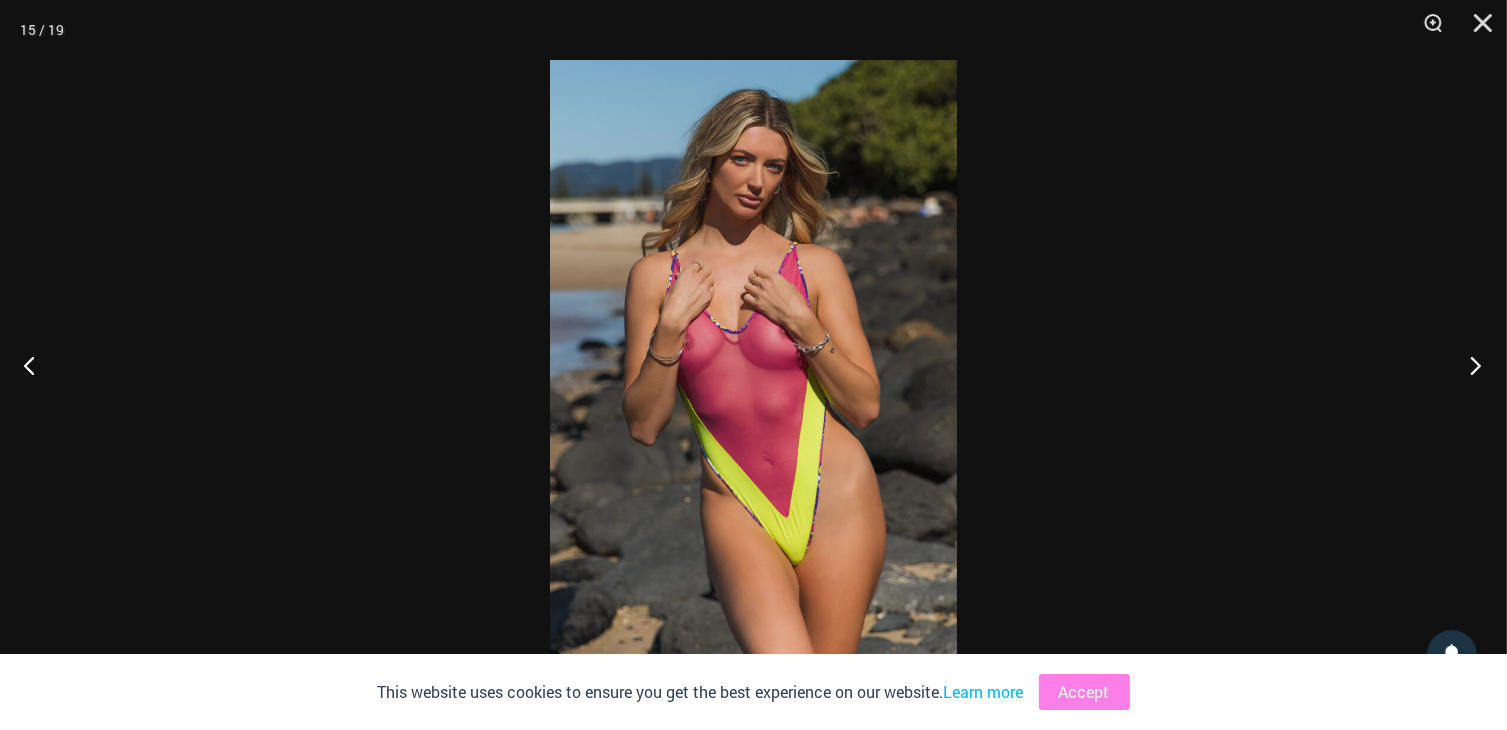 click at bounding box center [1469, 365] 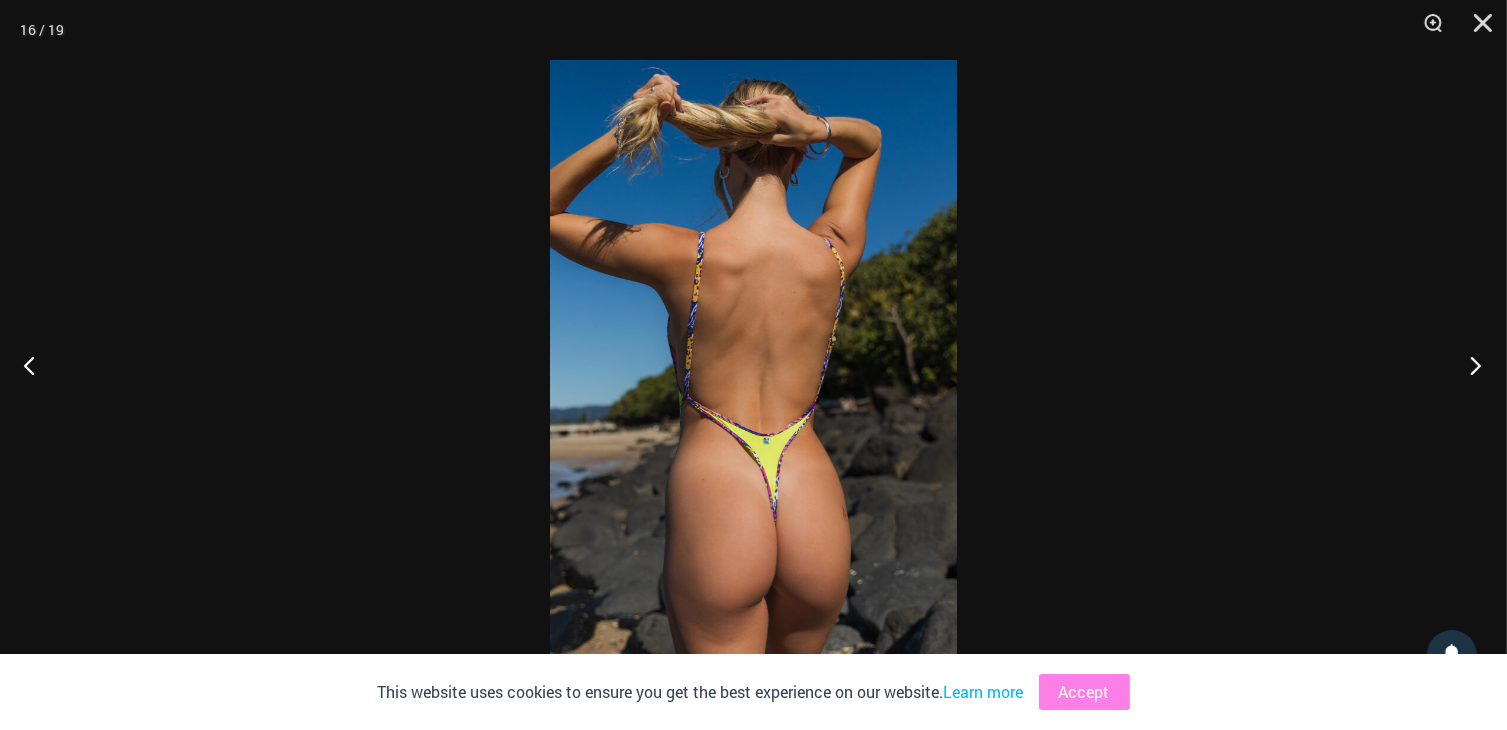 click at bounding box center (1469, 365) 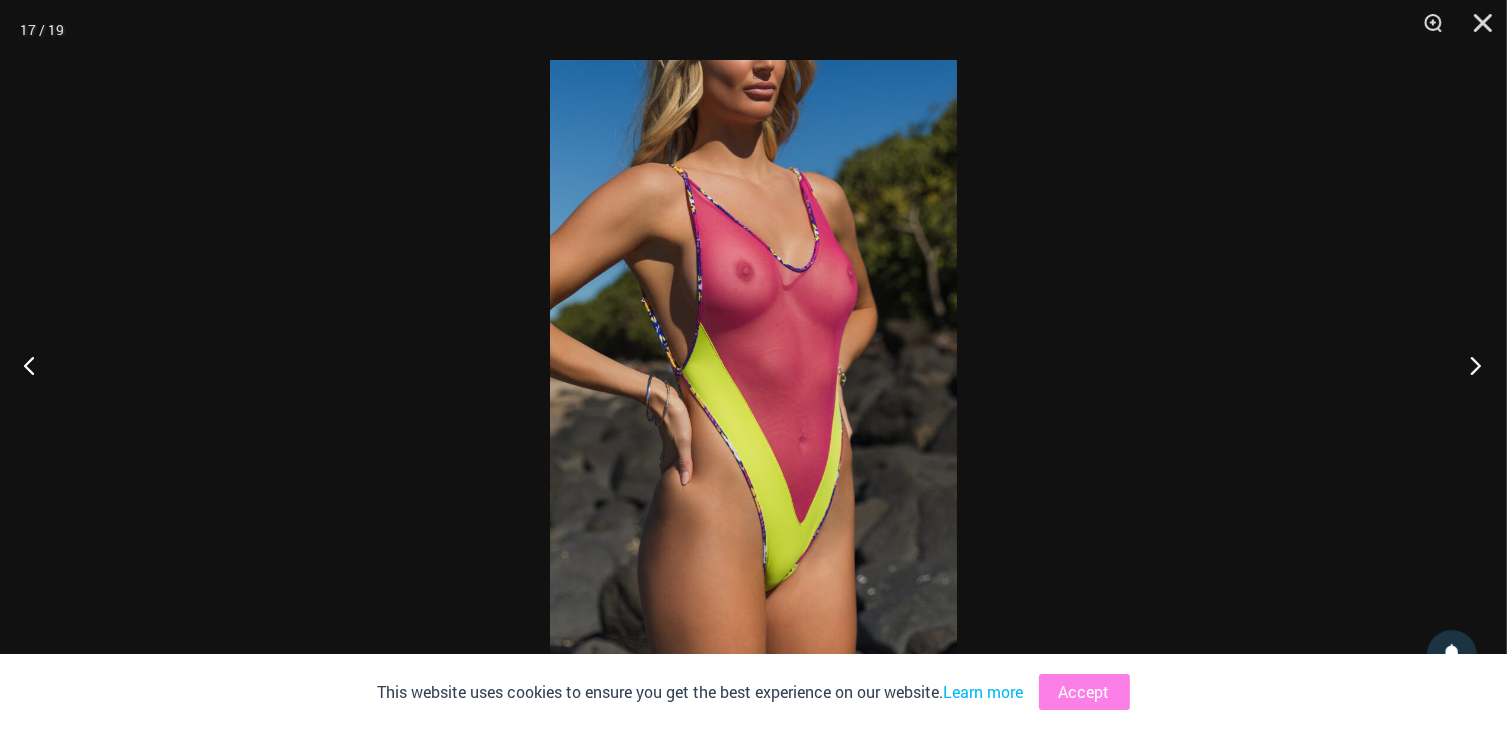 click at bounding box center [1469, 365] 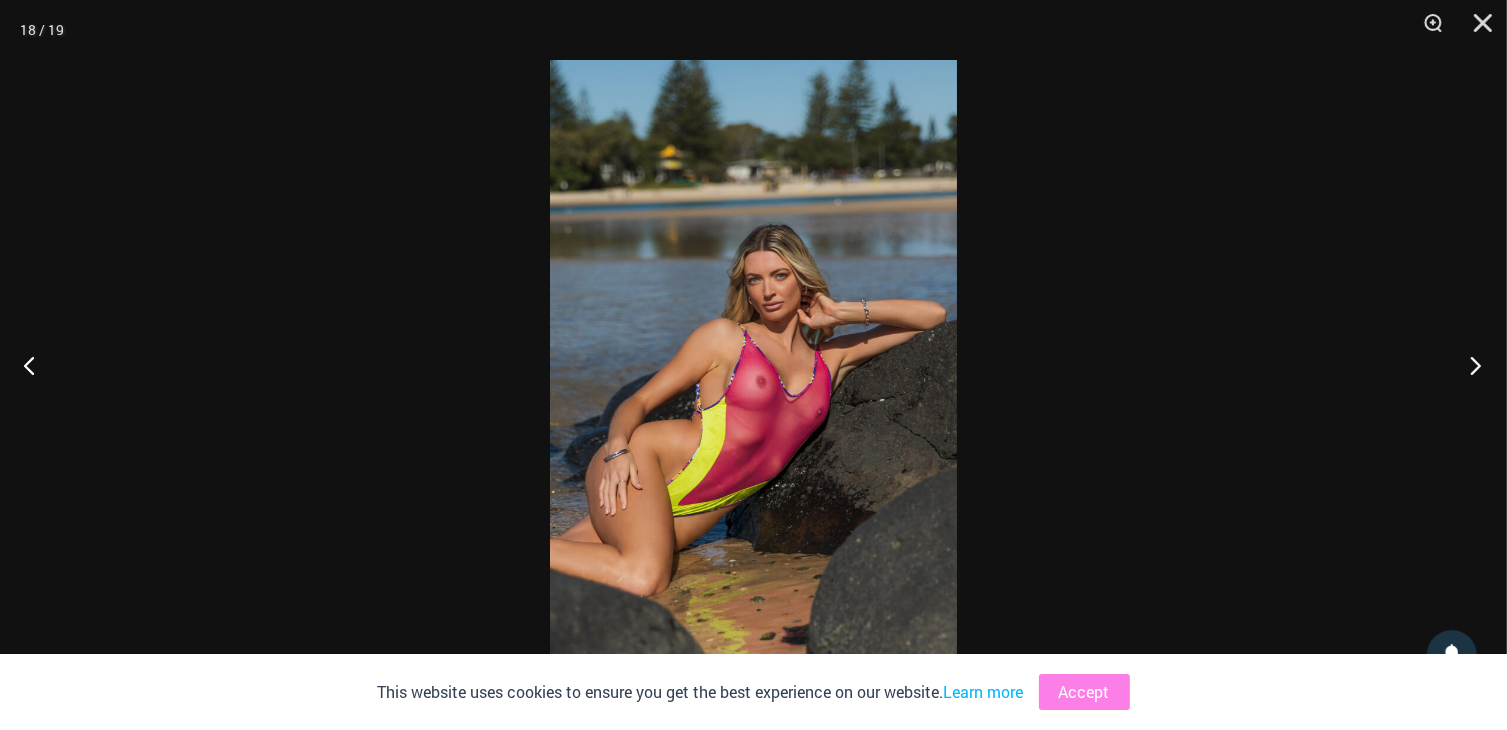 click at bounding box center [1469, 365] 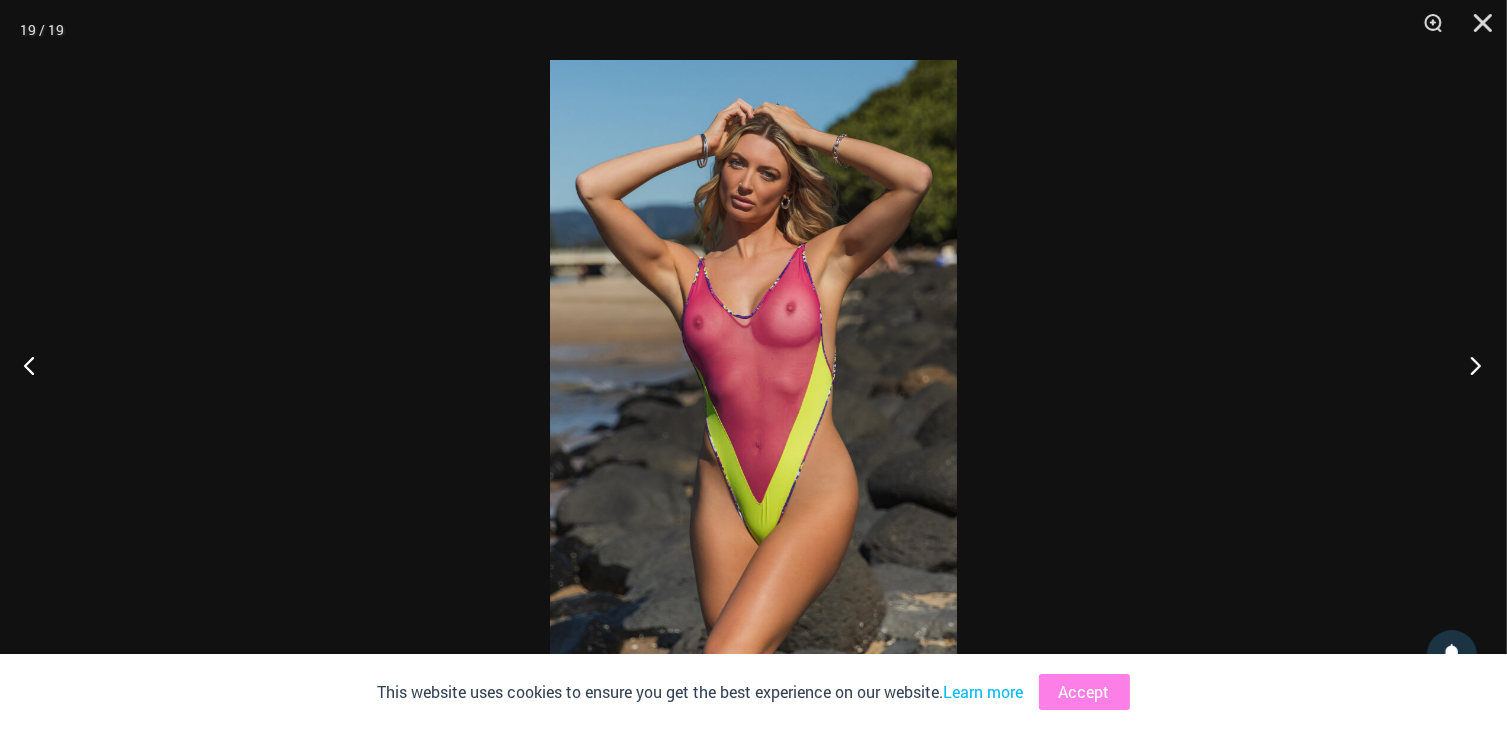 click at bounding box center (1469, 365) 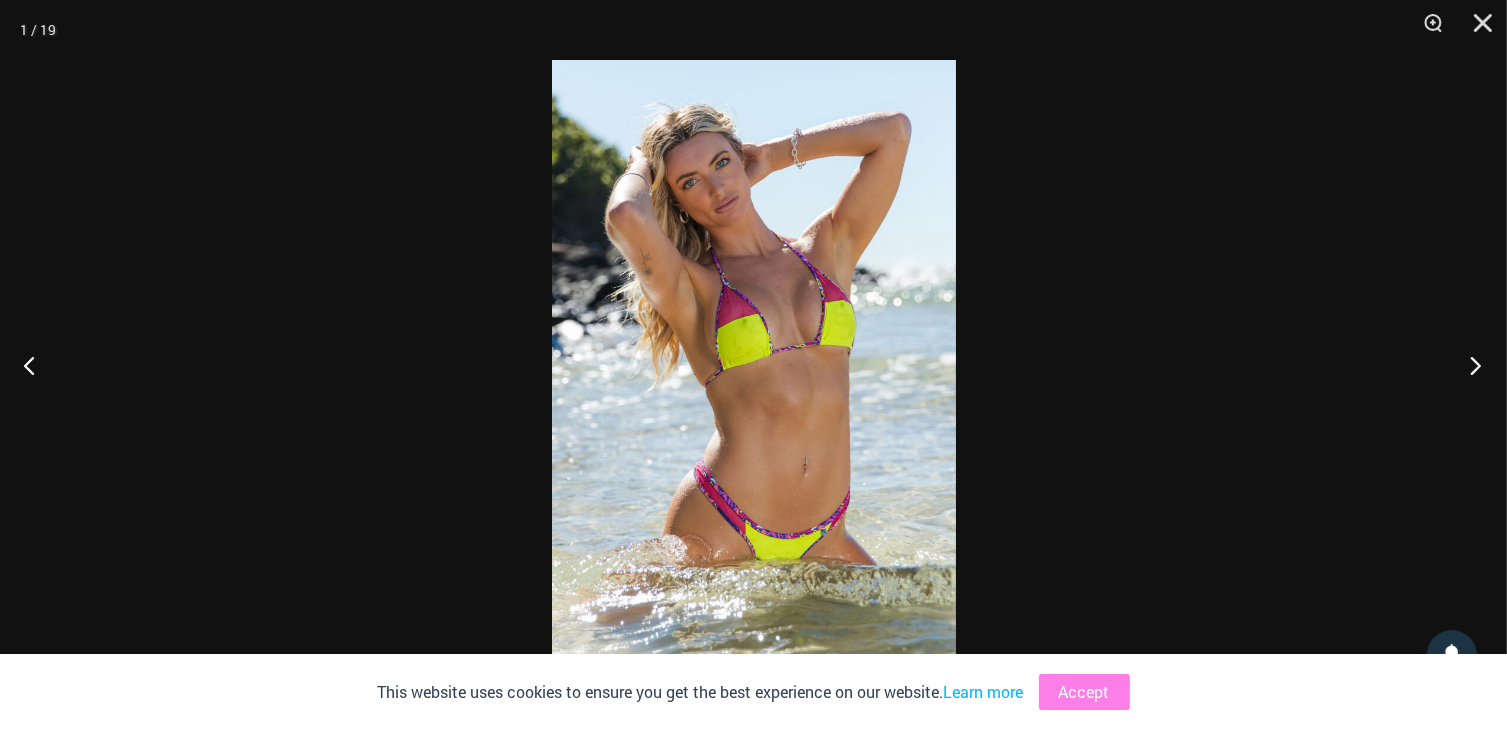 click at bounding box center (1469, 365) 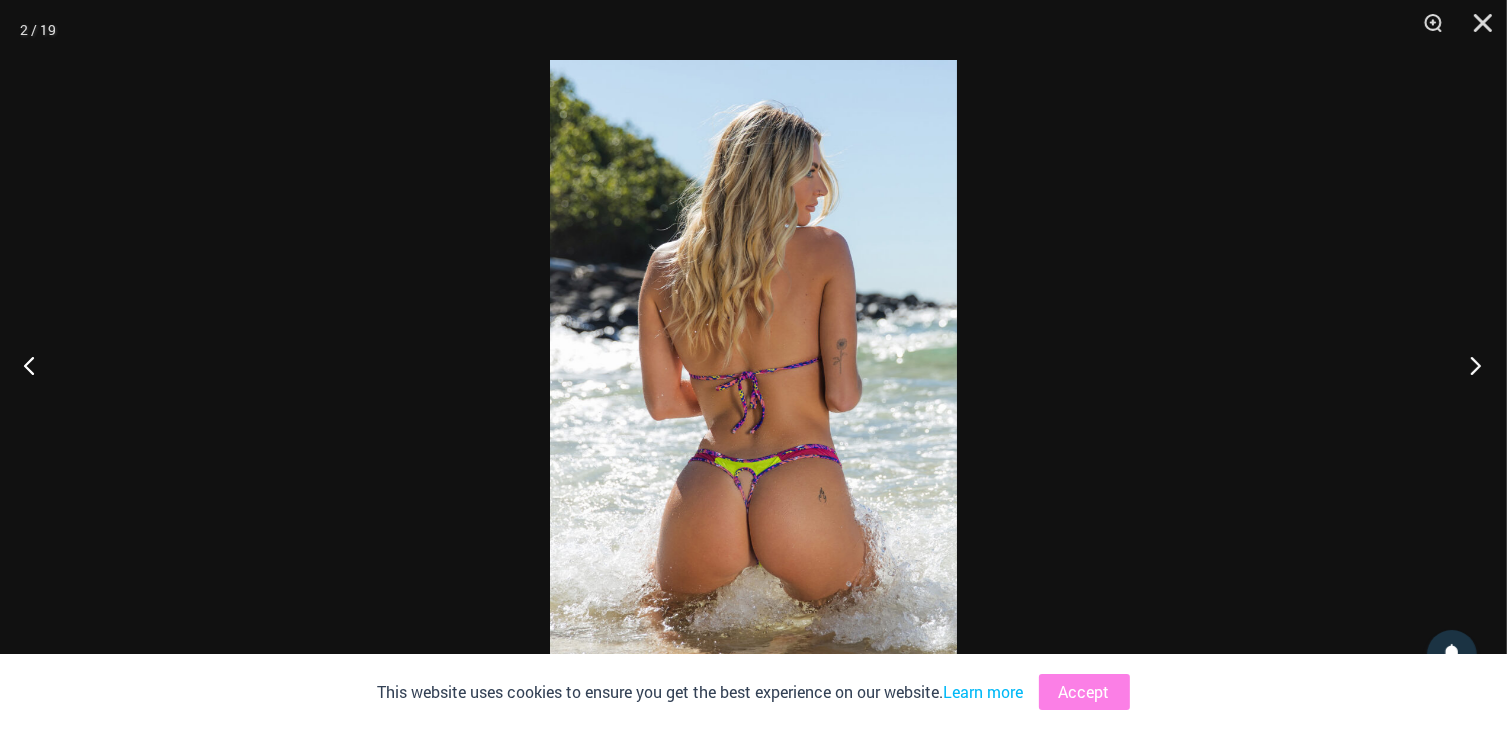 click at bounding box center (1469, 365) 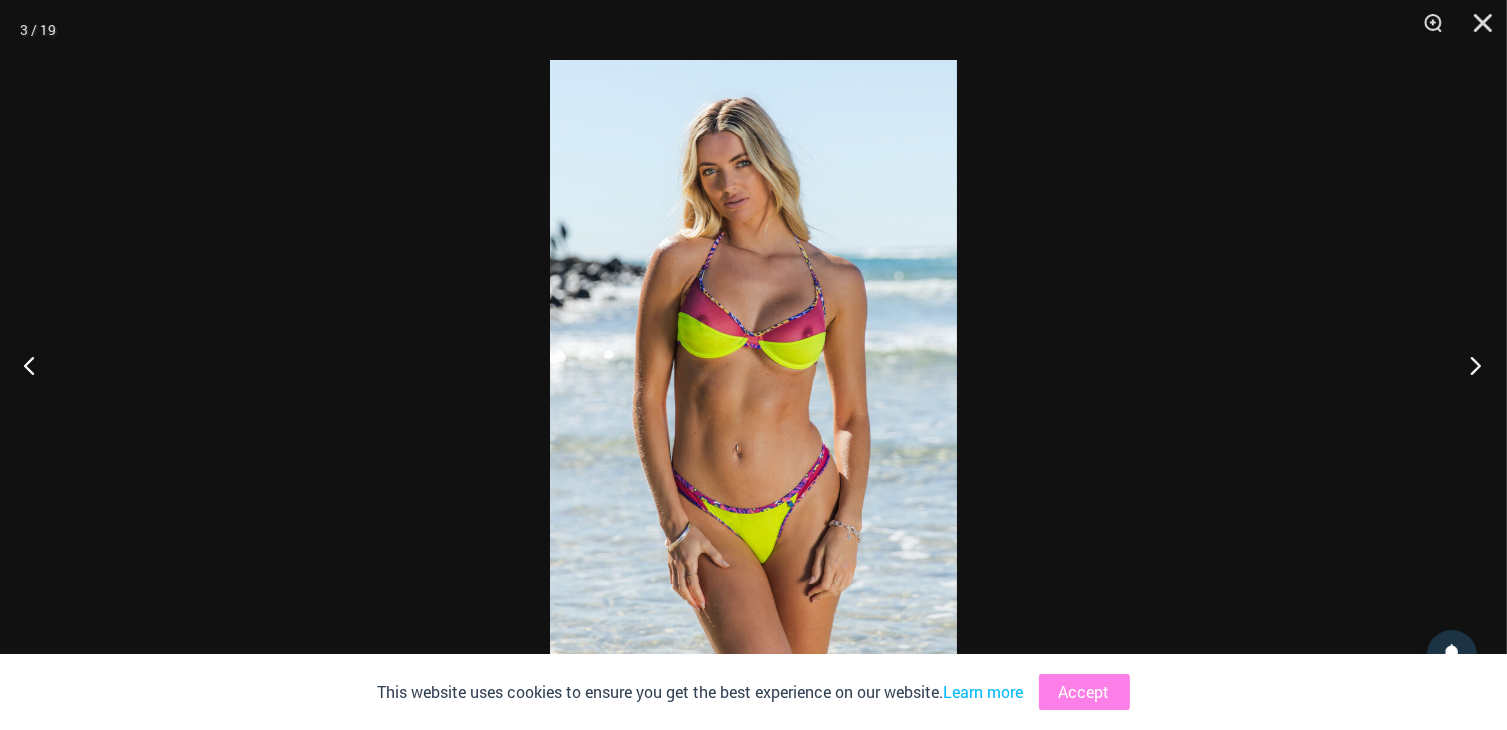 click at bounding box center (1469, 365) 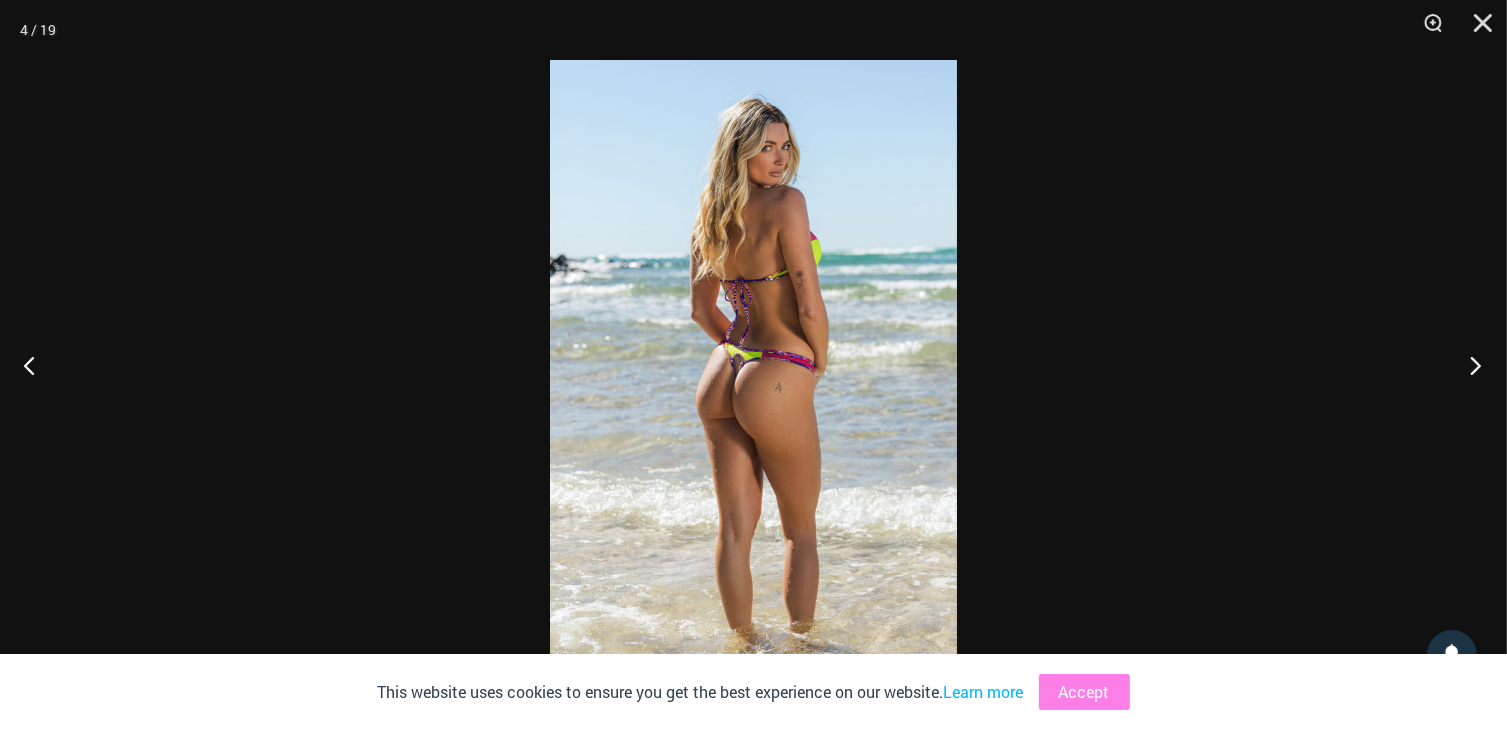 click at bounding box center (1469, 365) 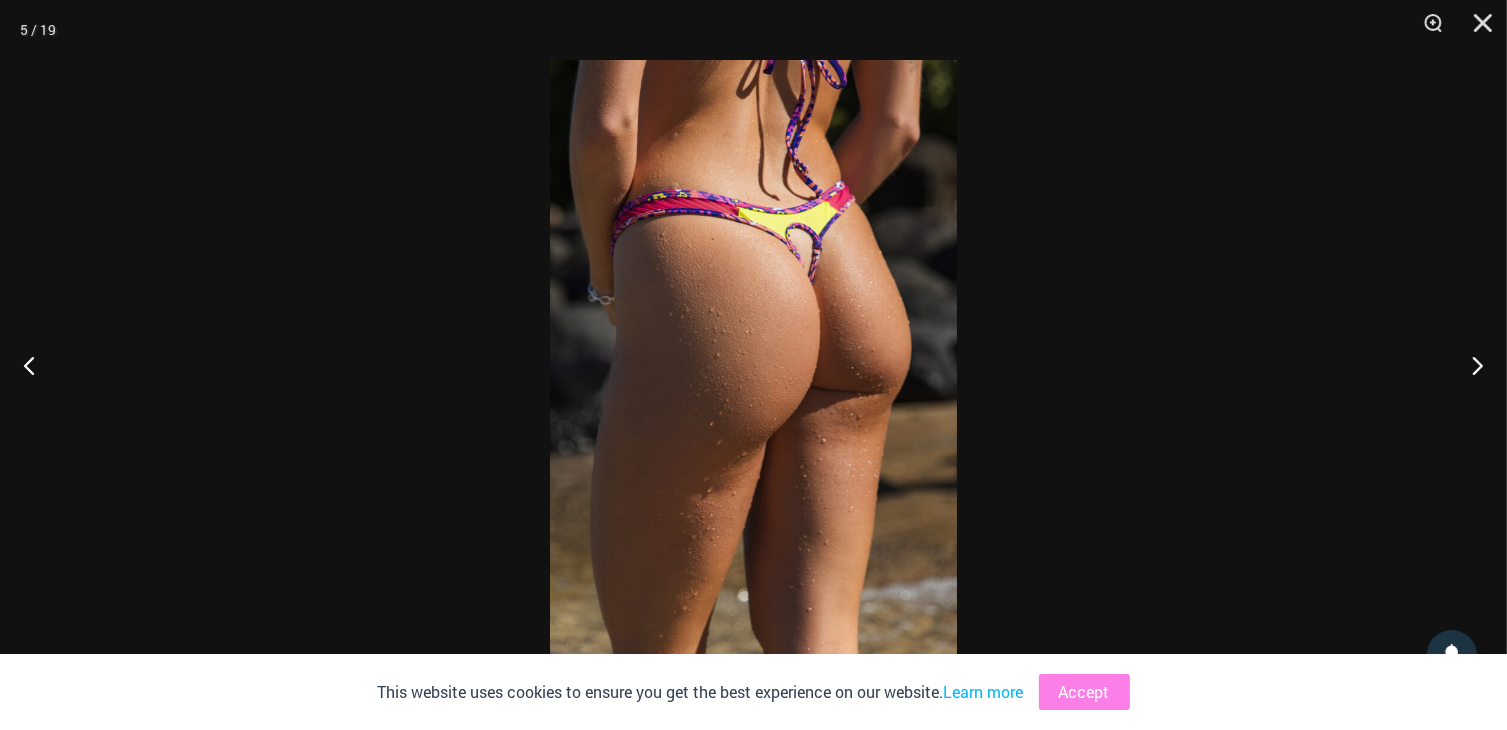 click at bounding box center [753, 365] 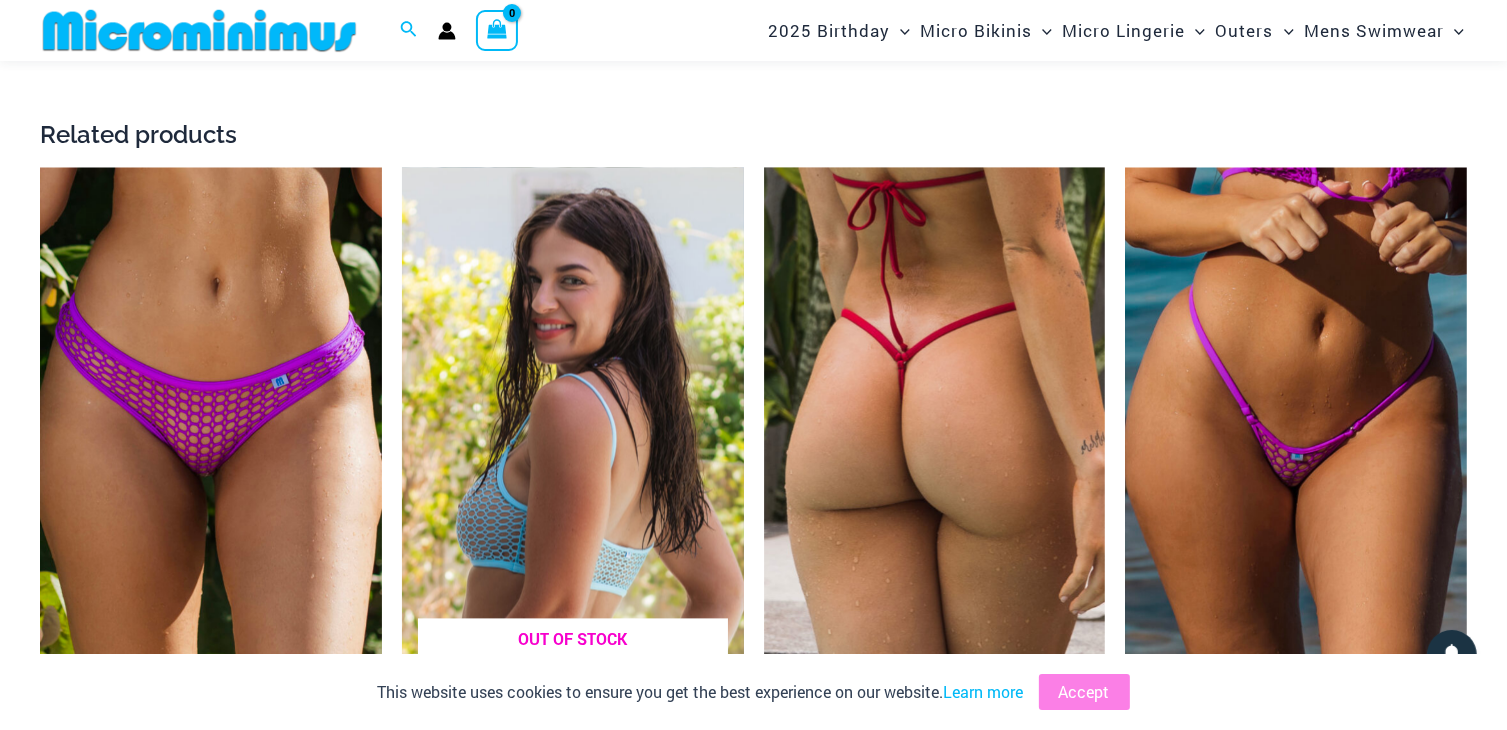 scroll, scrollTop: 3984, scrollLeft: 0, axis: vertical 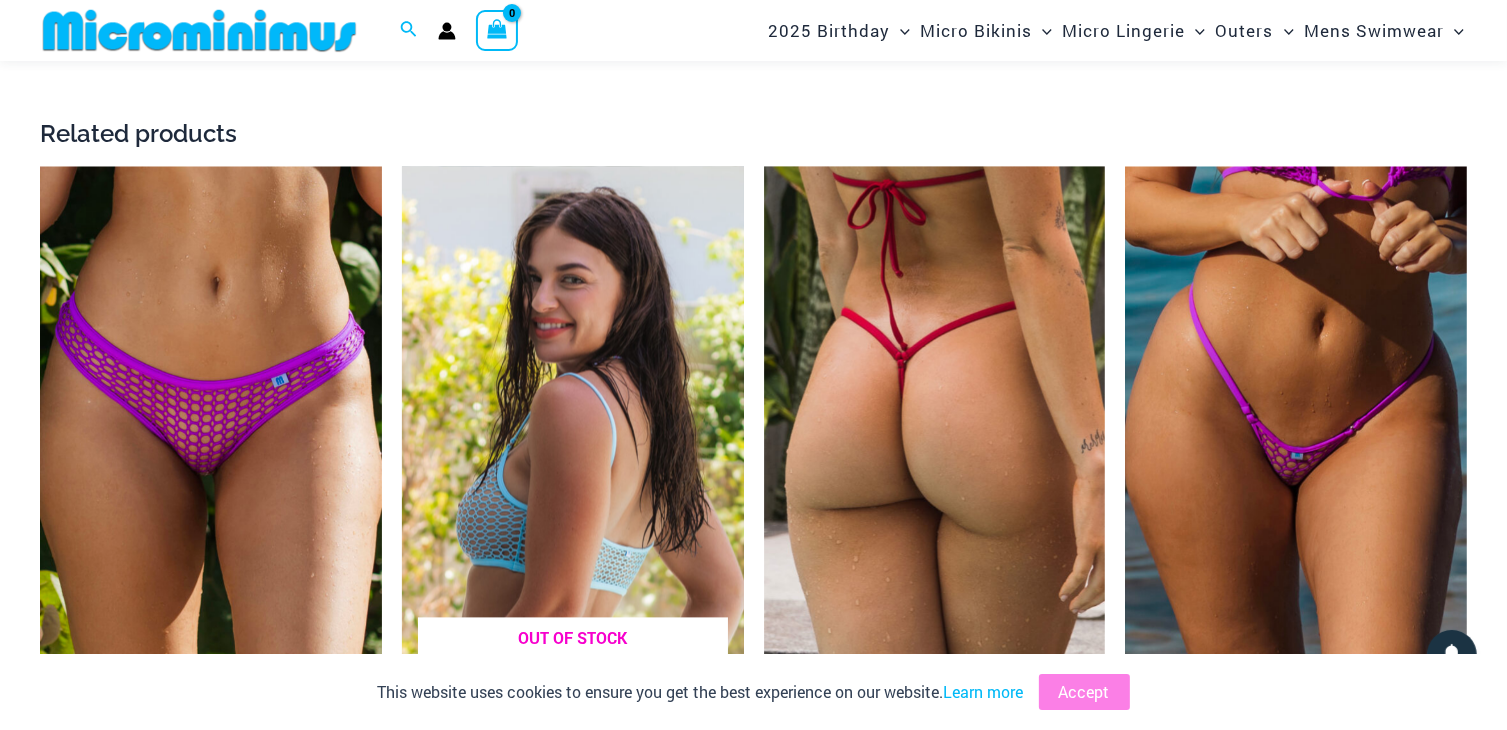 click at bounding box center (573, 422) 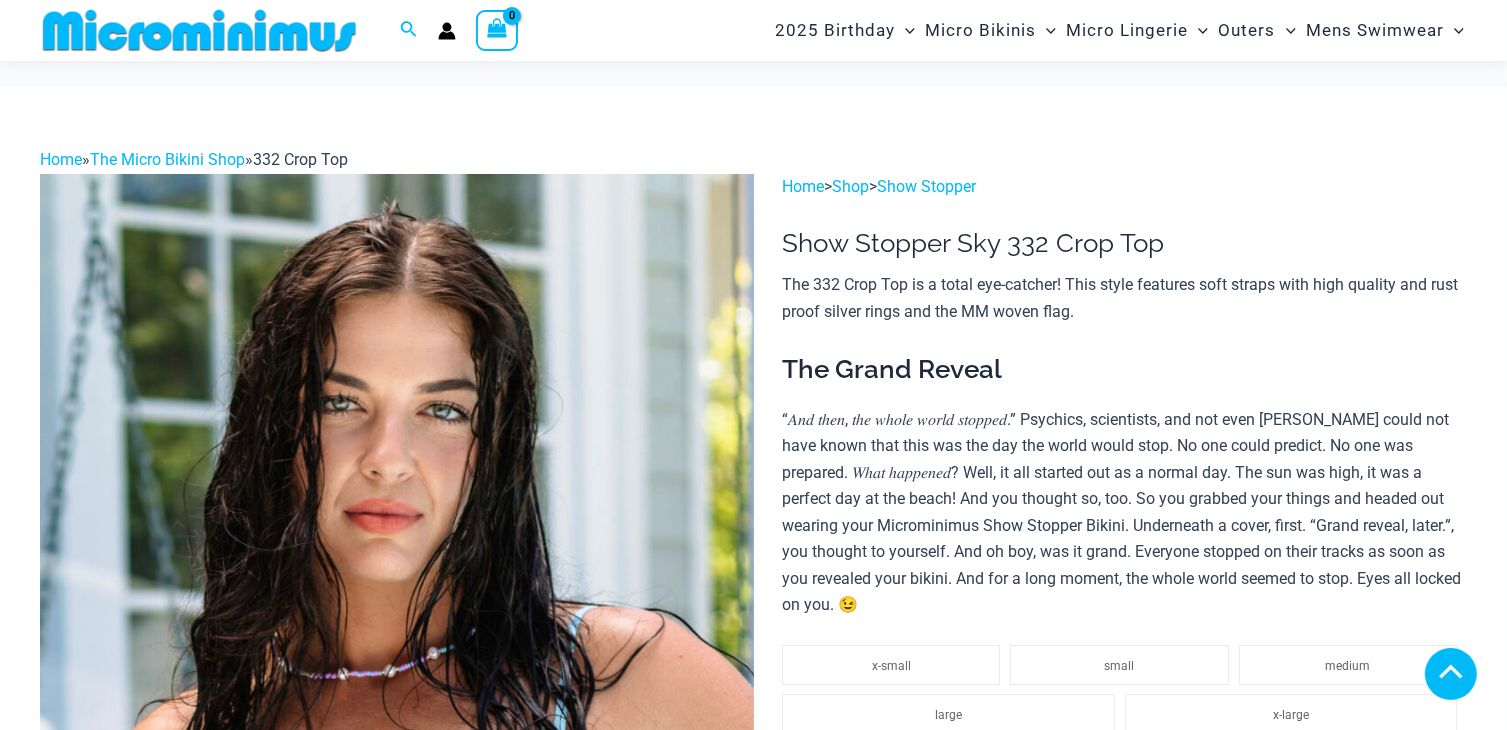 scroll, scrollTop: 384, scrollLeft: 0, axis: vertical 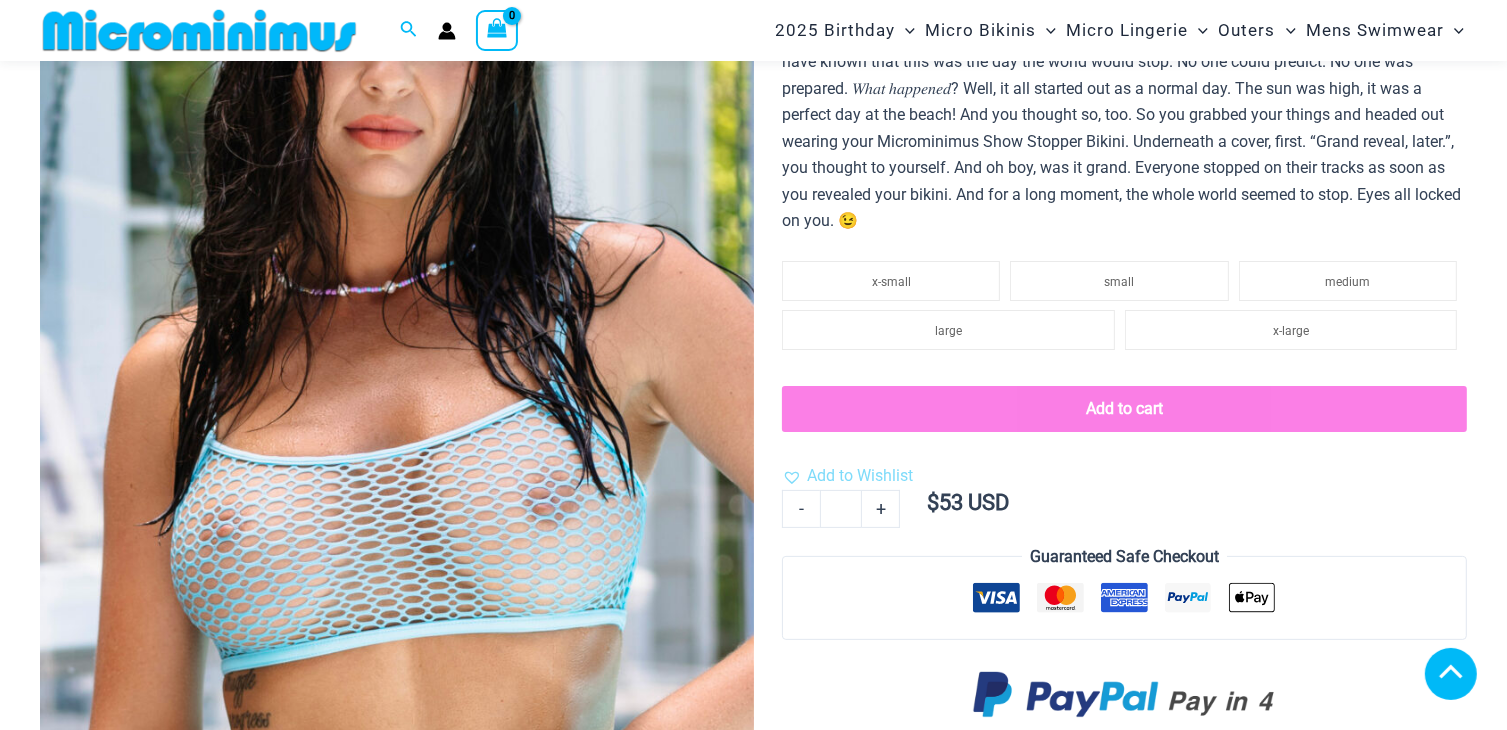 click at bounding box center [152, 1048] 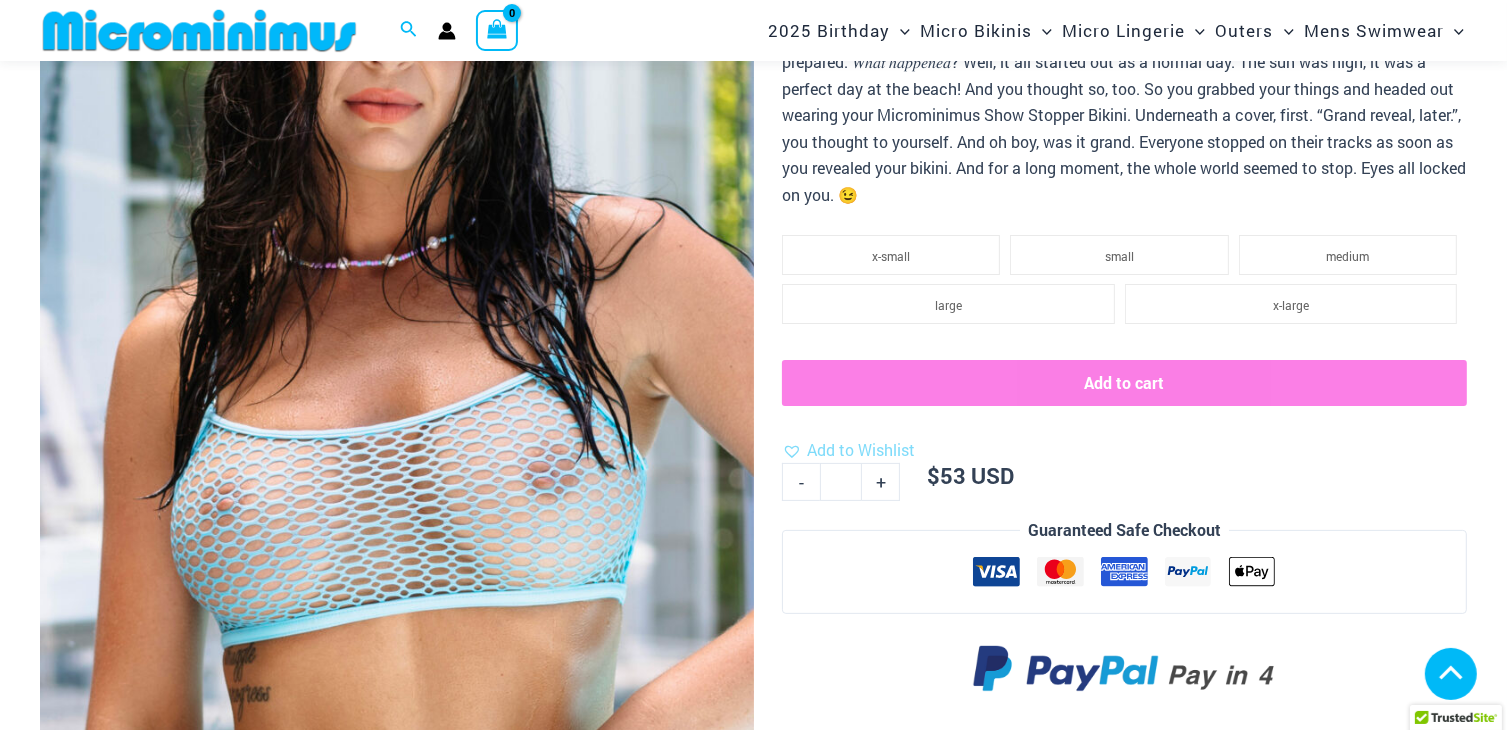 scroll, scrollTop: 957, scrollLeft: 0, axis: vertical 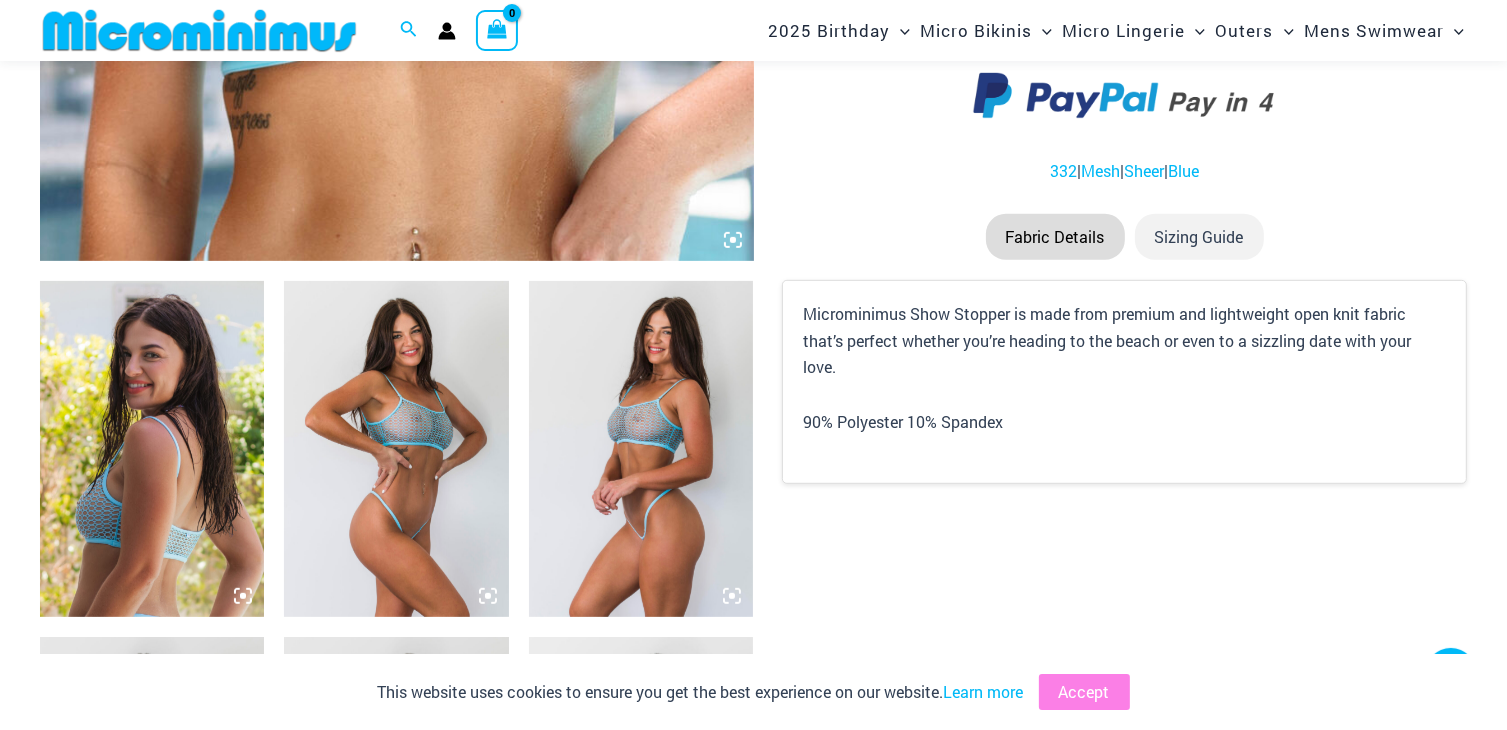 click at bounding box center (396, 449) 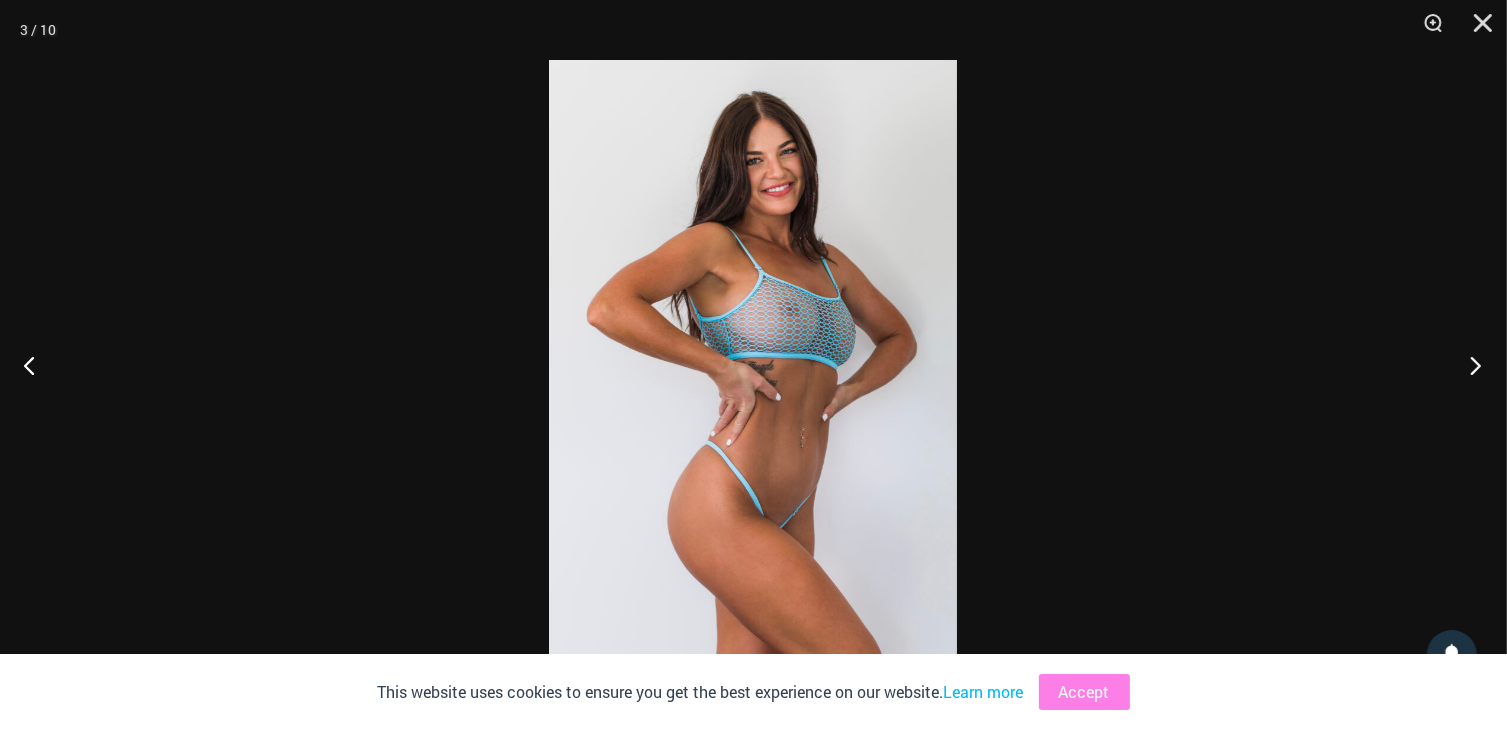 click at bounding box center [1469, 365] 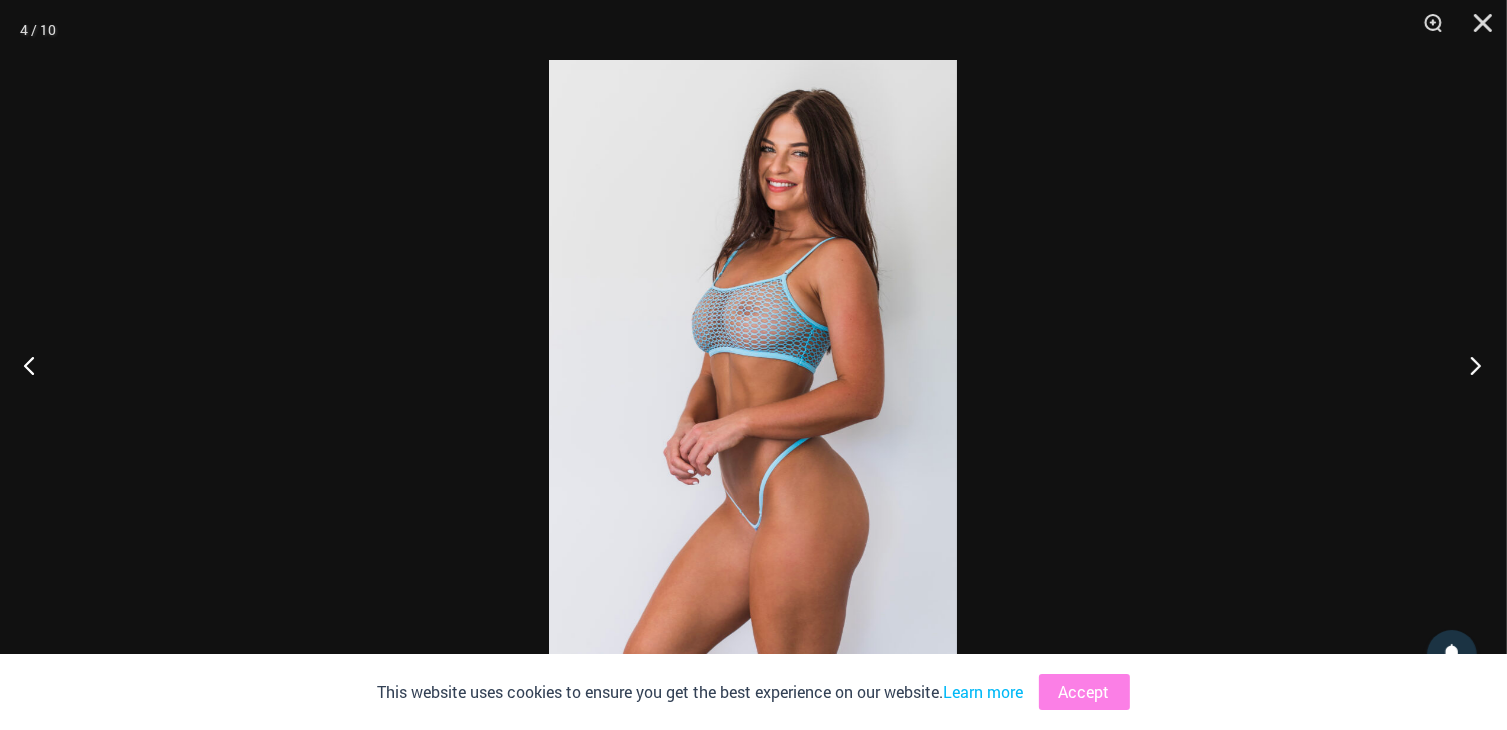 click at bounding box center [1469, 365] 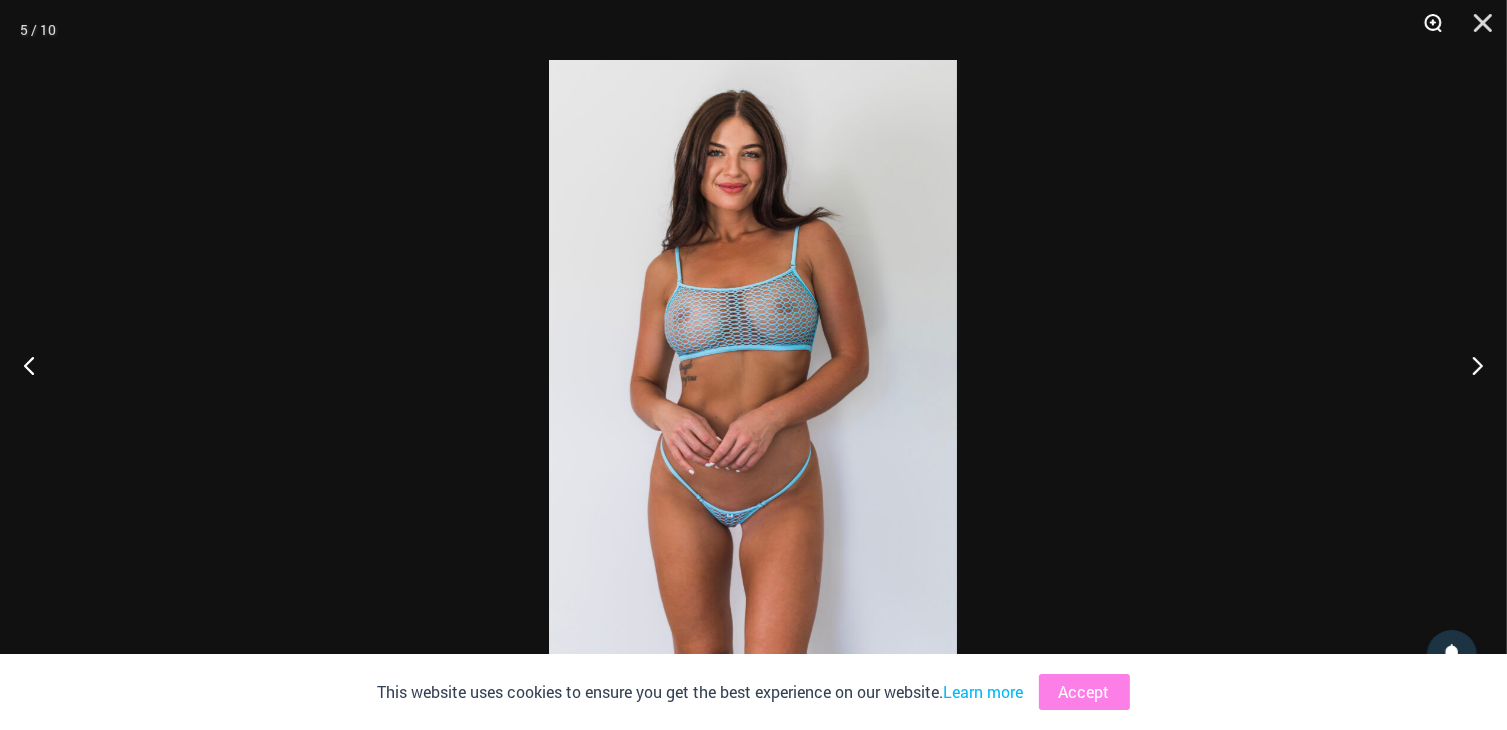 click at bounding box center [1426, 30] 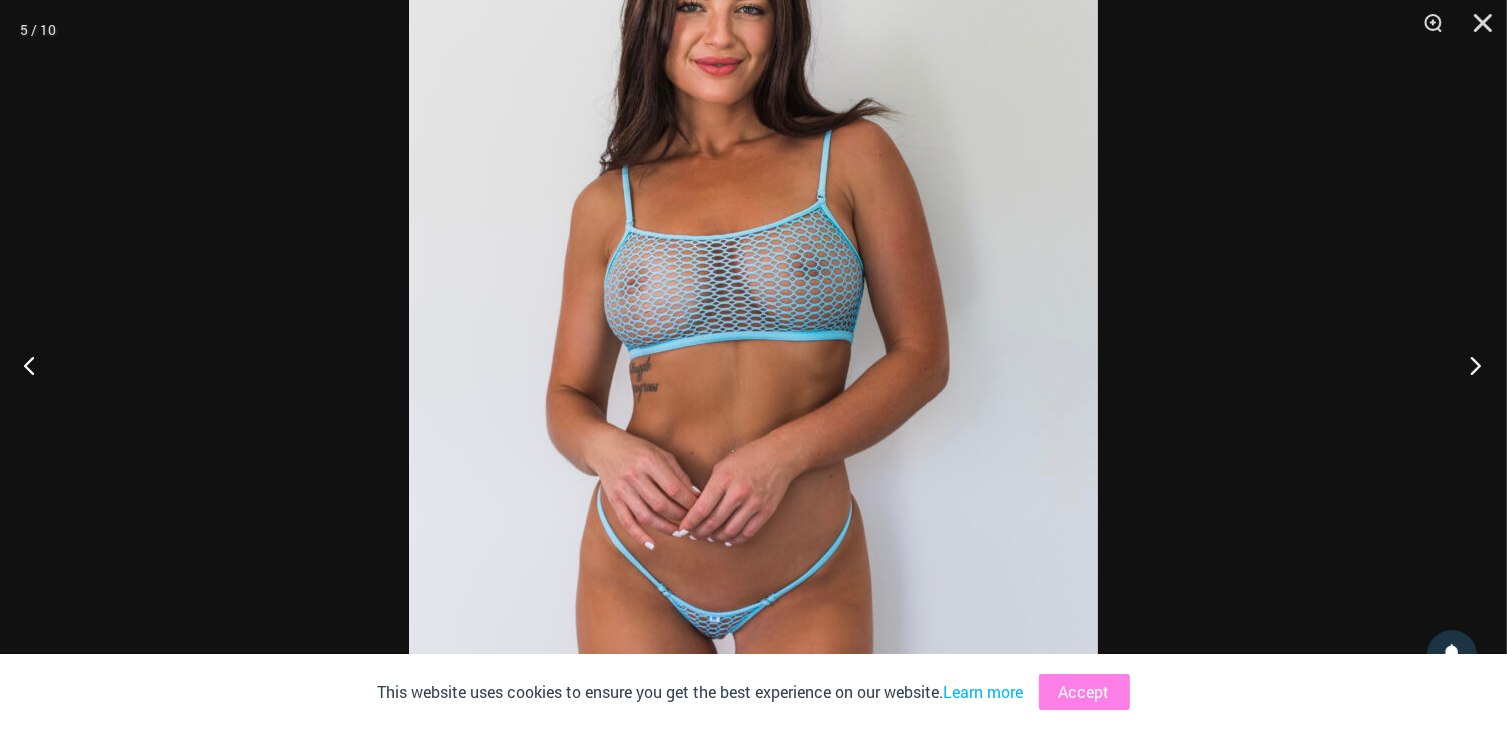 click at bounding box center (1469, 365) 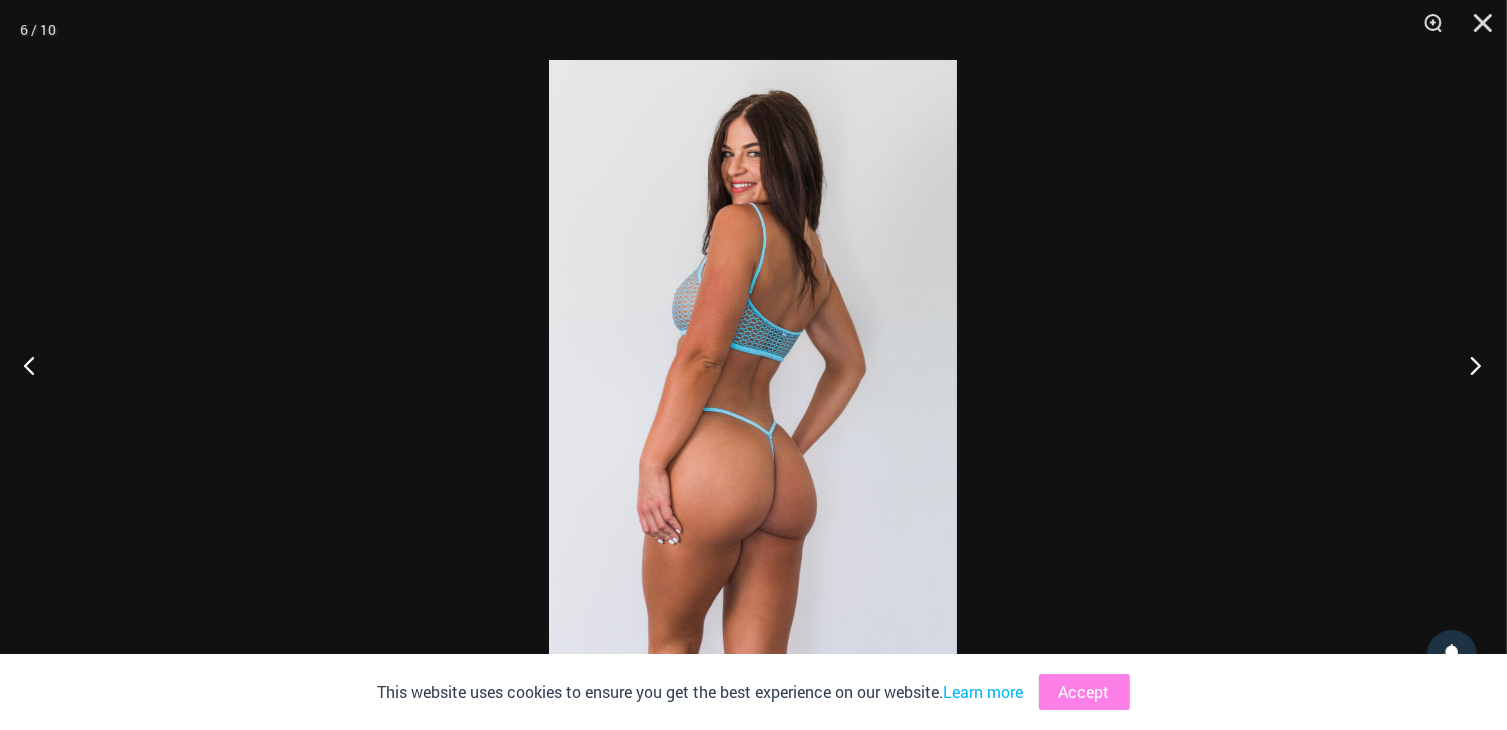 click at bounding box center (1469, 365) 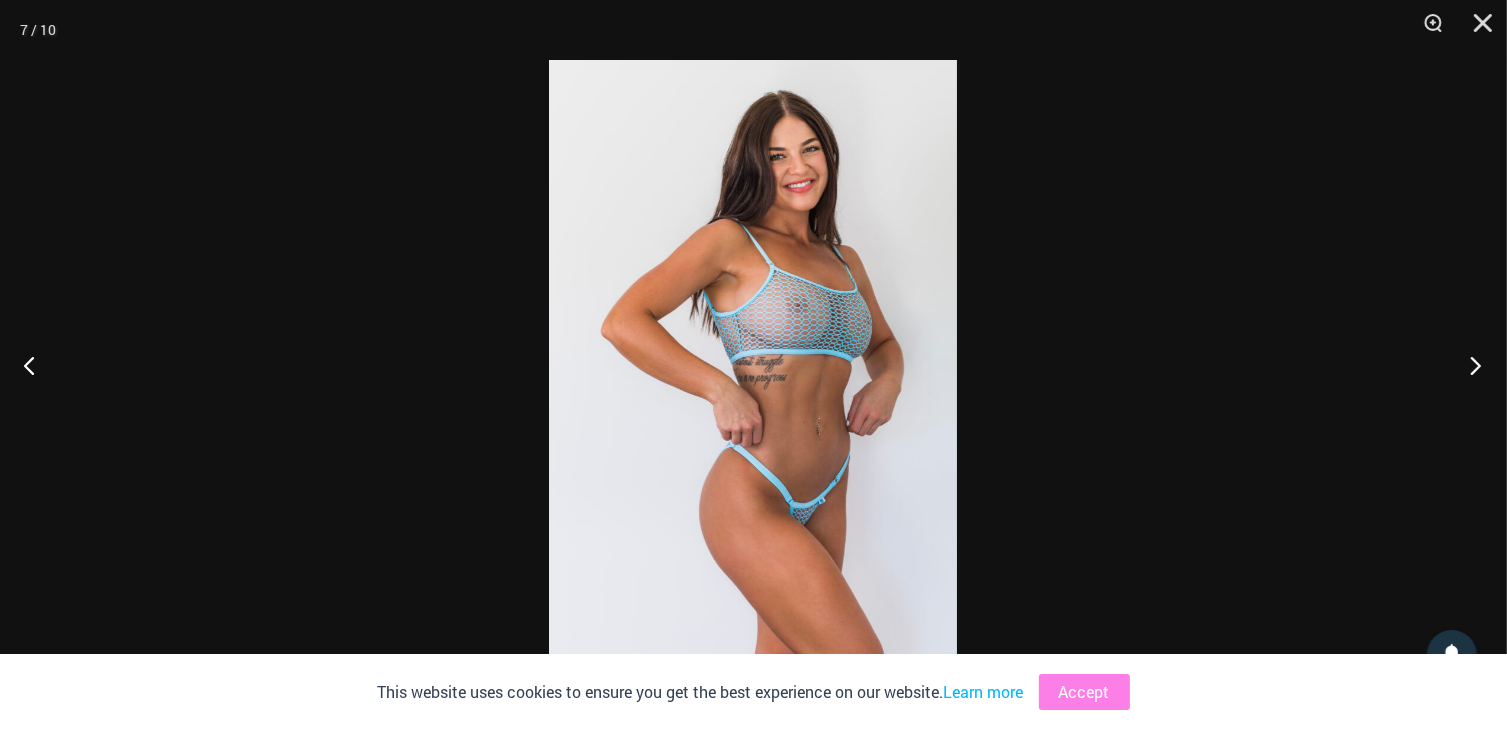 click at bounding box center [1469, 365] 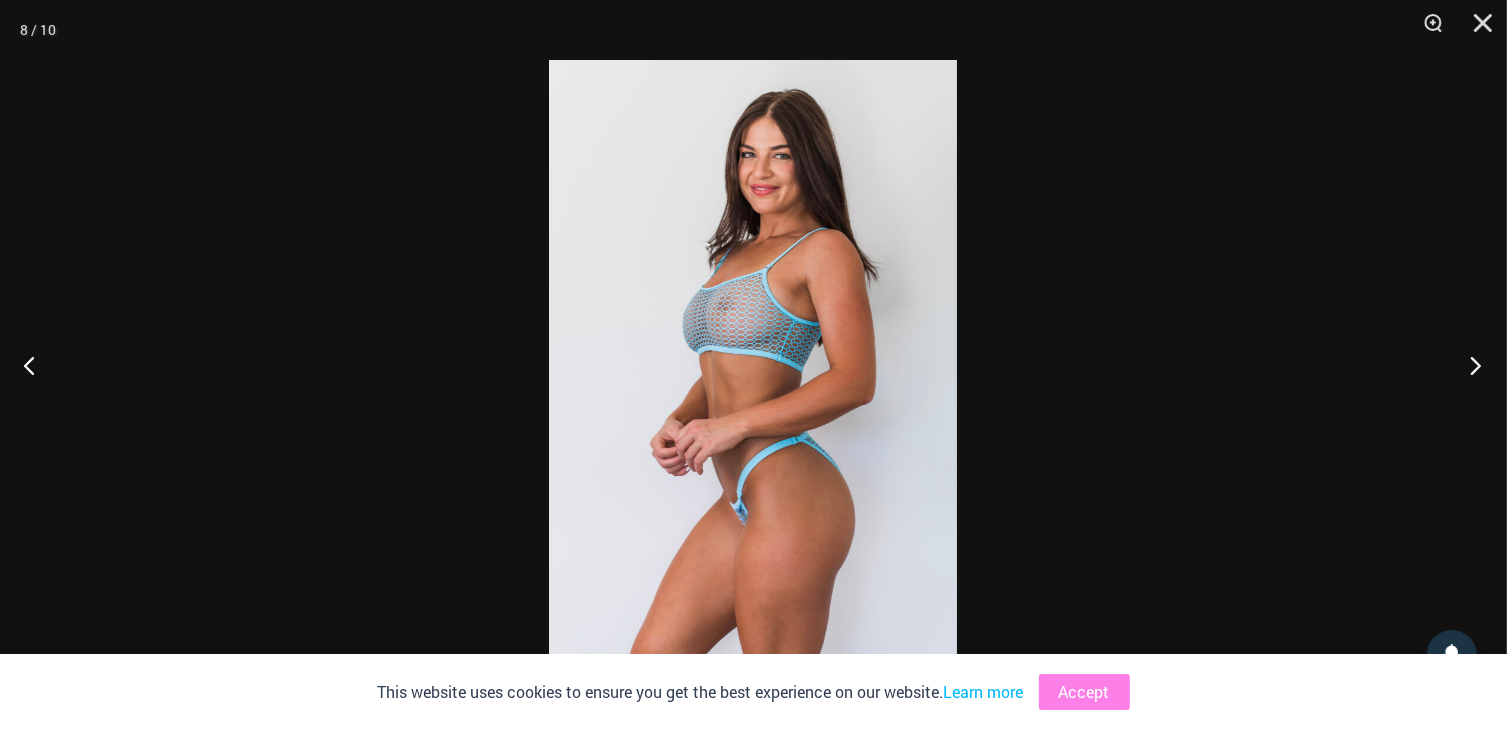 click at bounding box center [1469, 365] 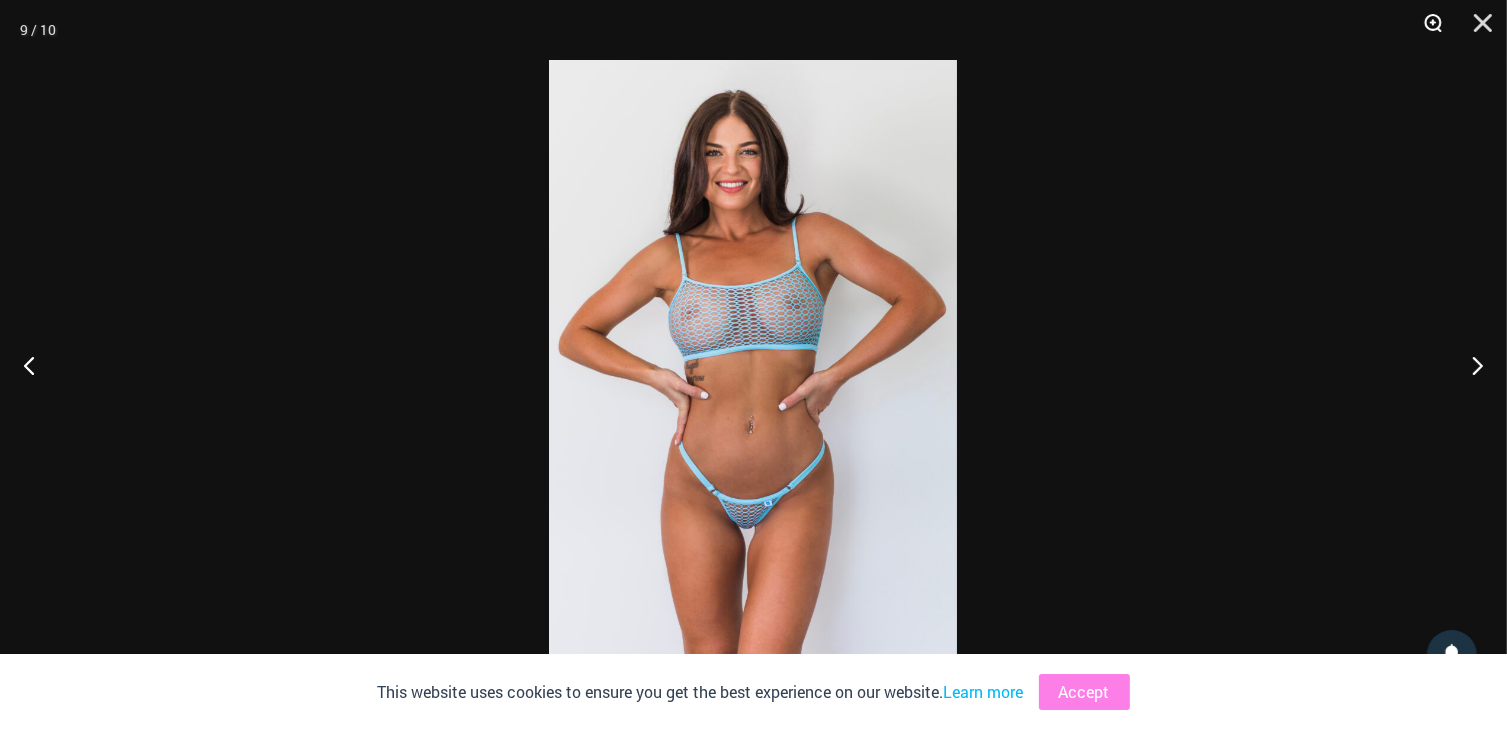 click at bounding box center (1426, 30) 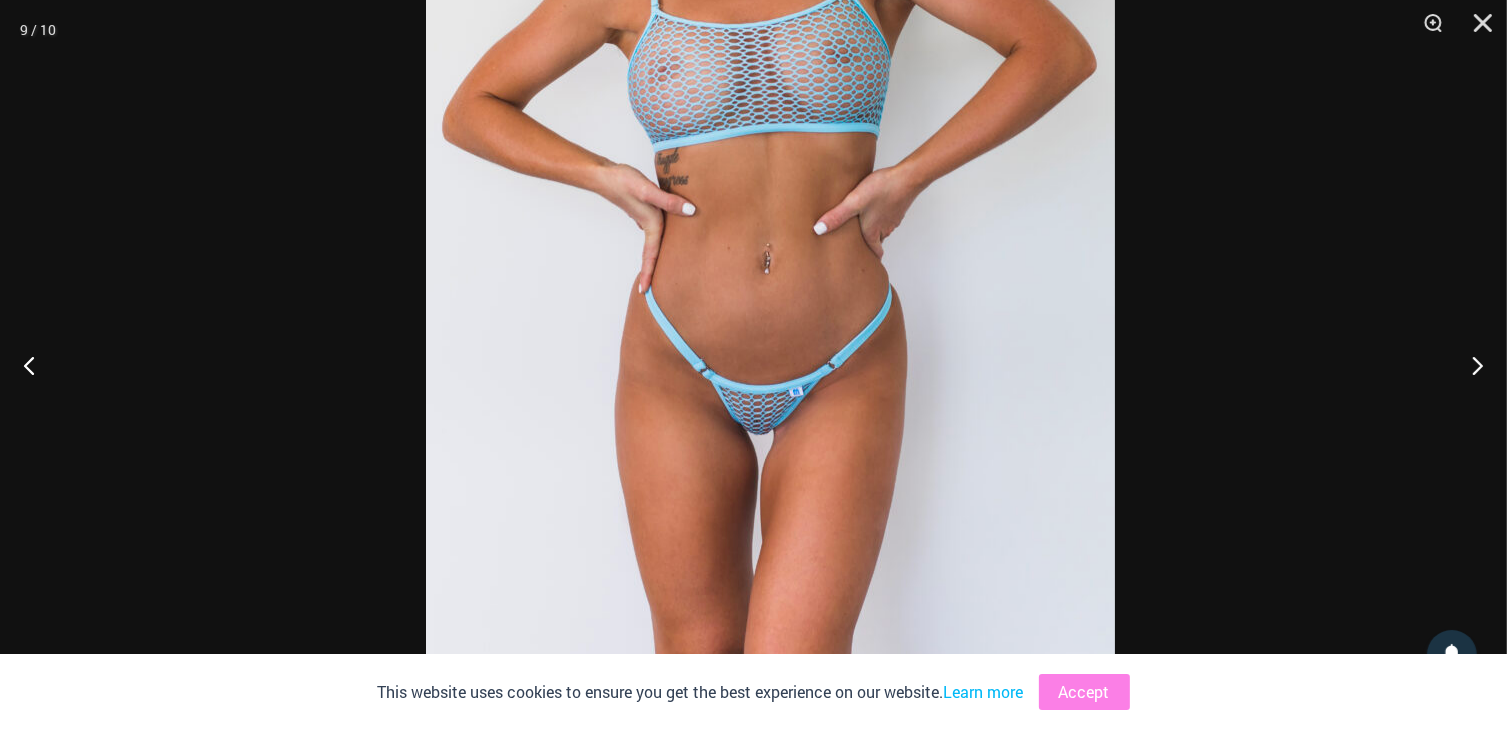 click at bounding box center [770, 158] 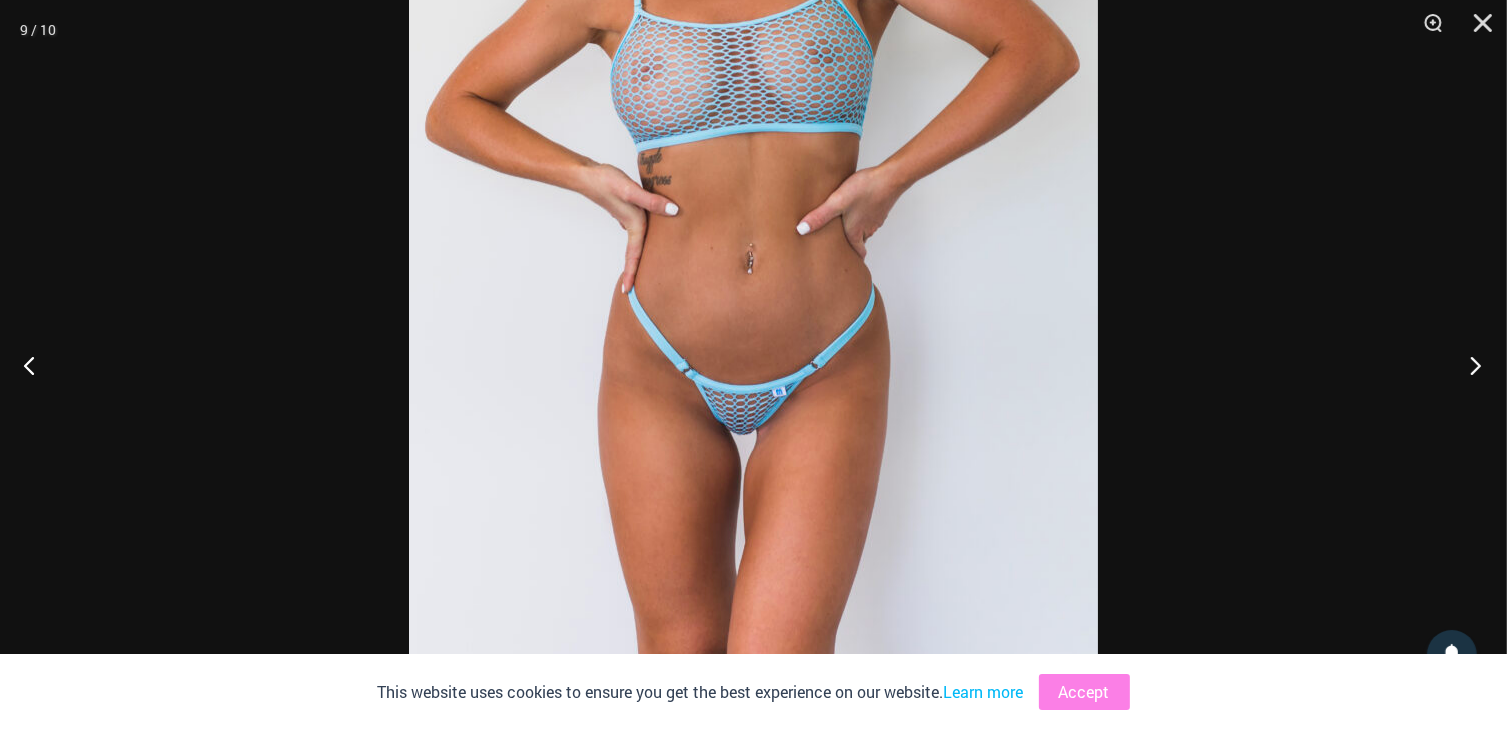 click at bounding box center (1469, 365) 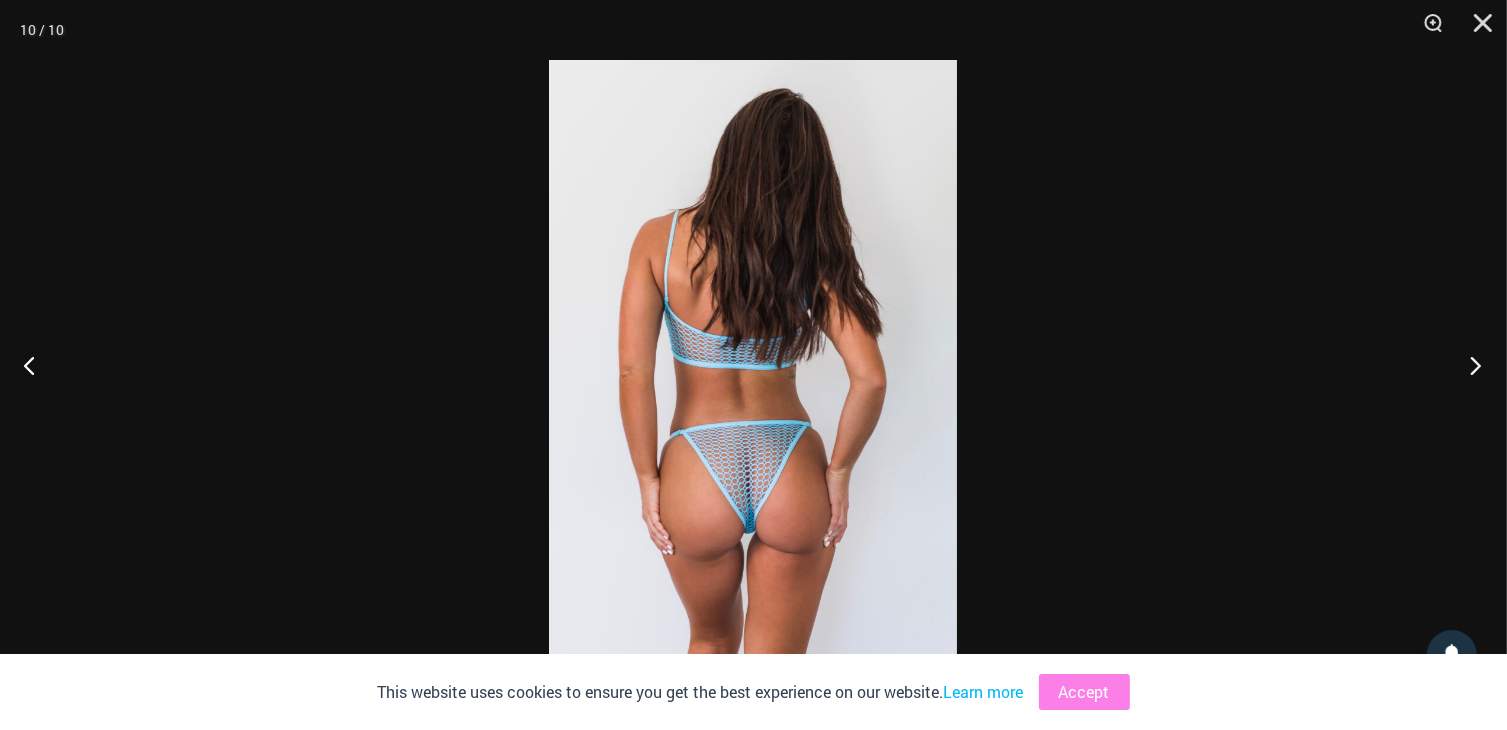 click at bounding box center [1469, 365] 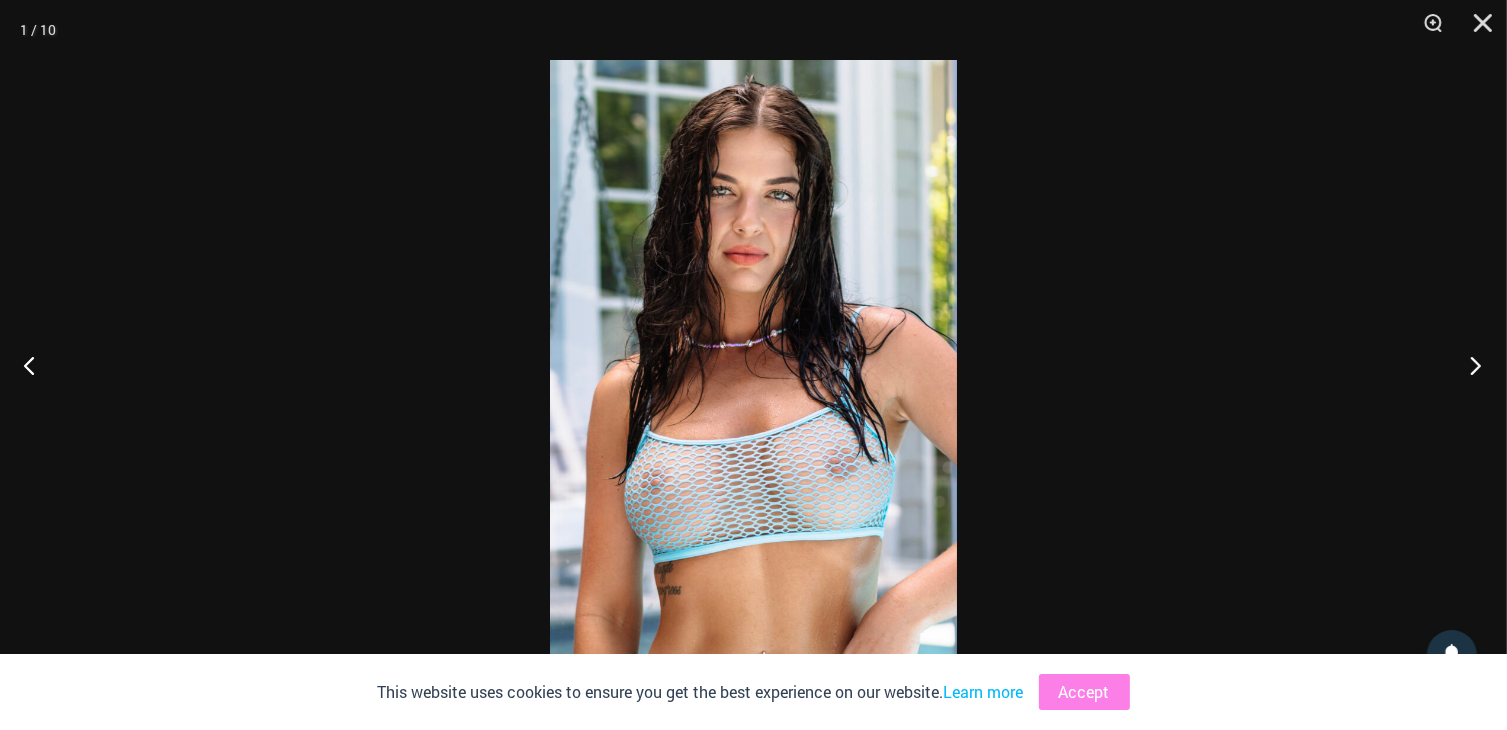 click at bounding box center (1469, 365) 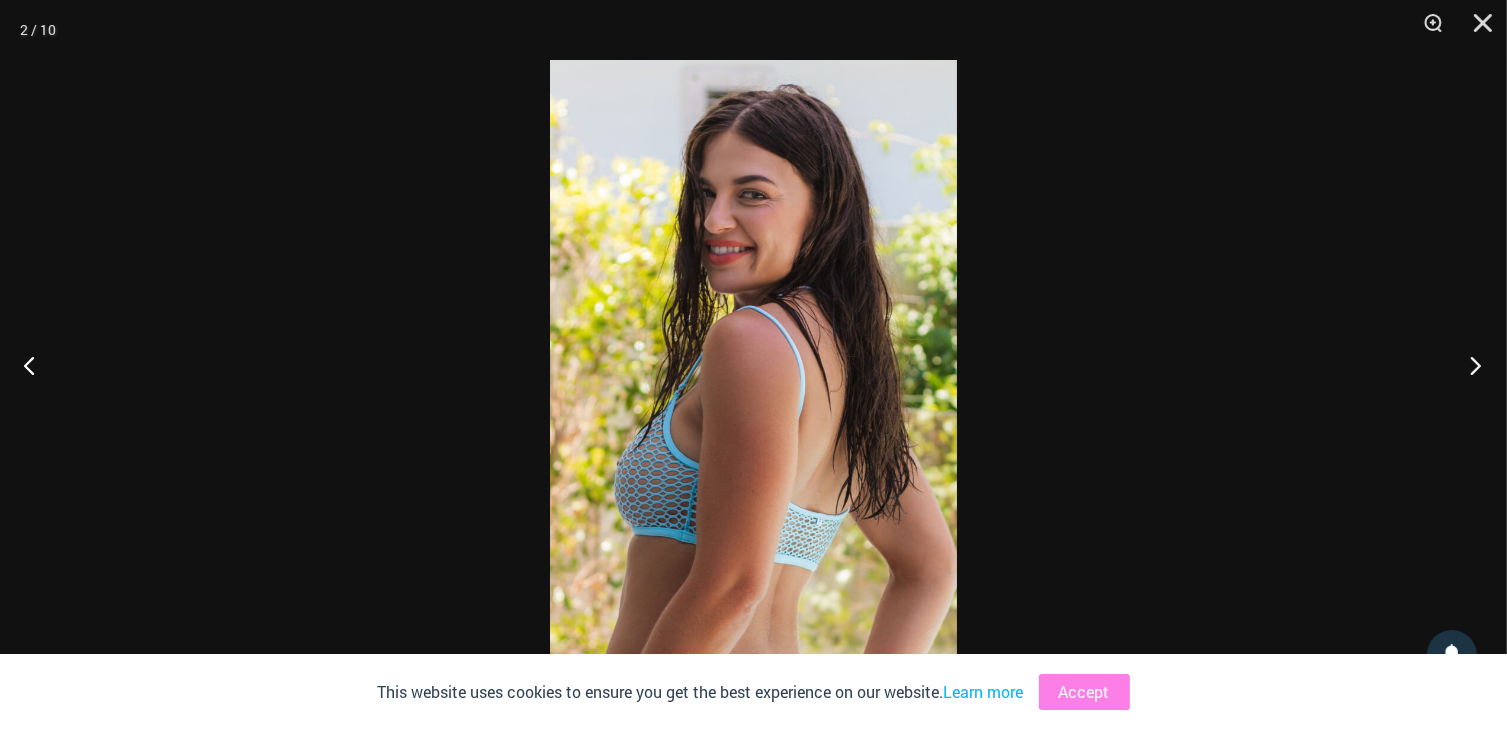 click at bounding box center [1469, 365] 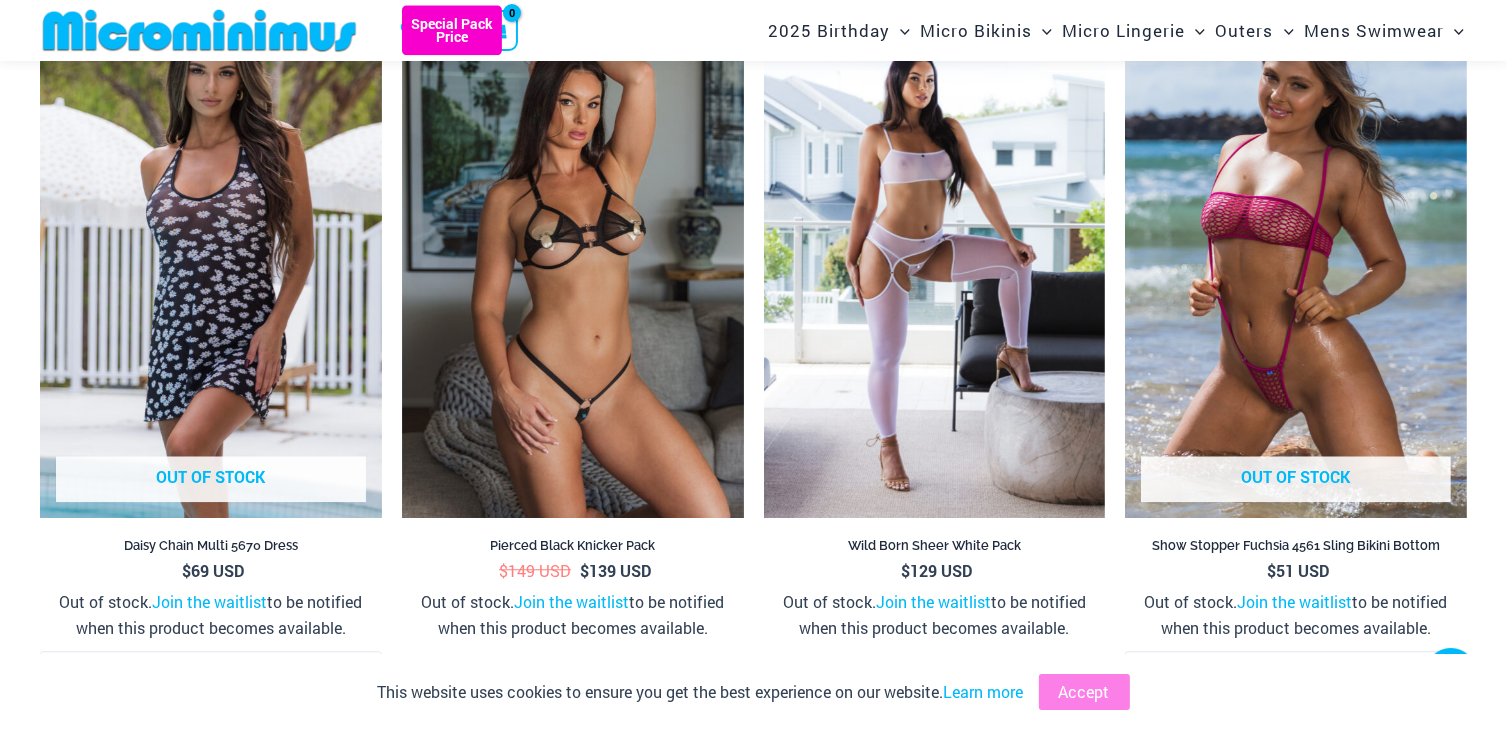 scroll, scrollTop: 3984, scrollLeft: 0, axis: vertical 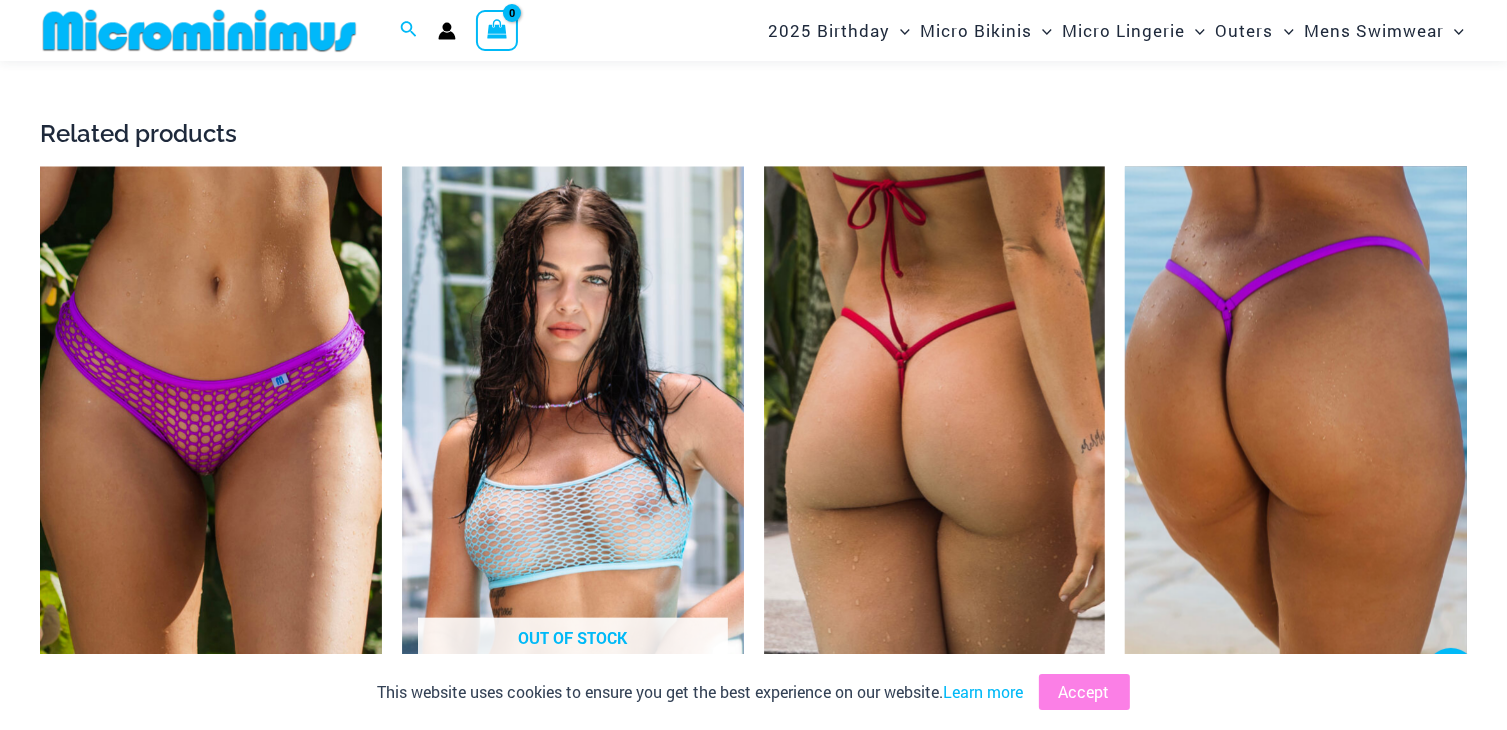 click at bounding box center (1296, 422) 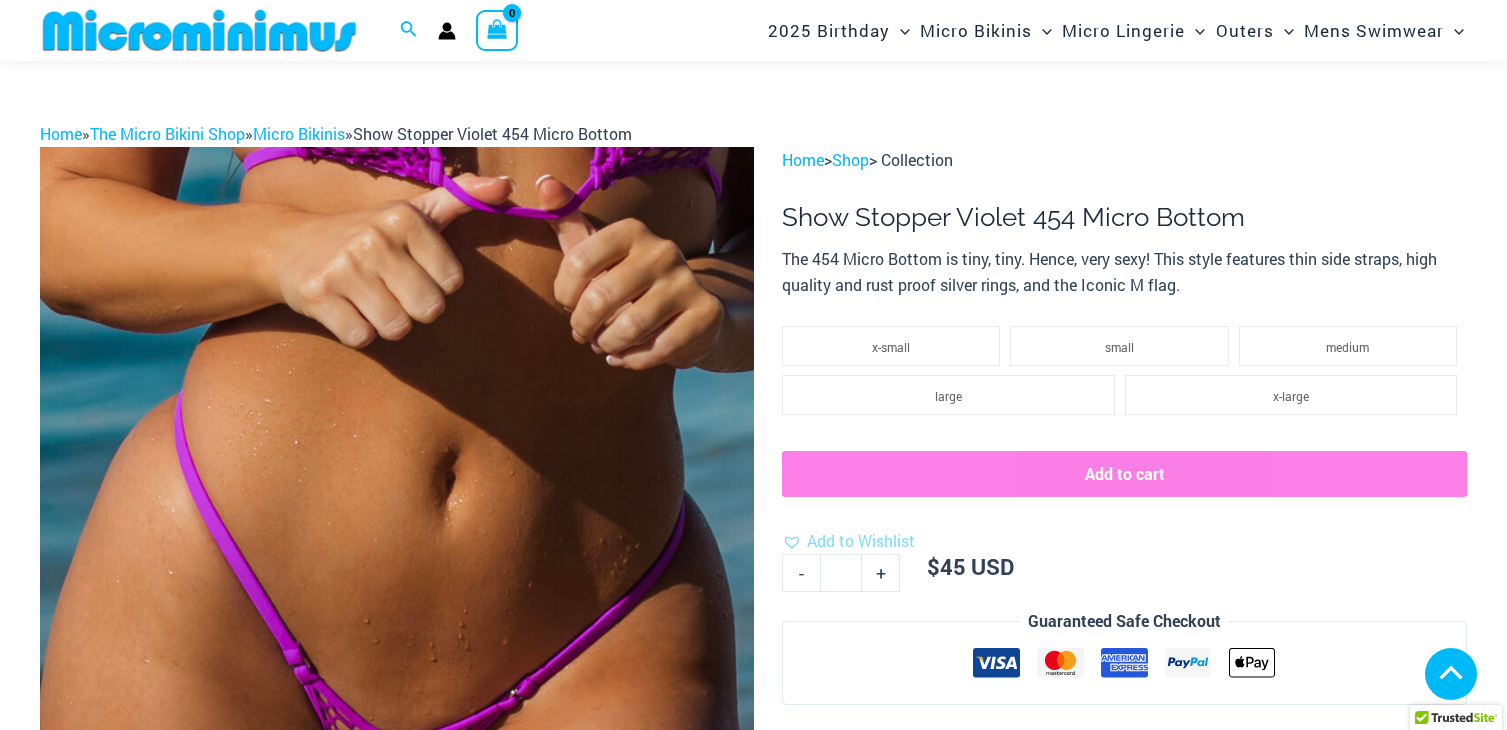 scroll, scrollTop: 961, scrollLeft: 0, axis: vertical 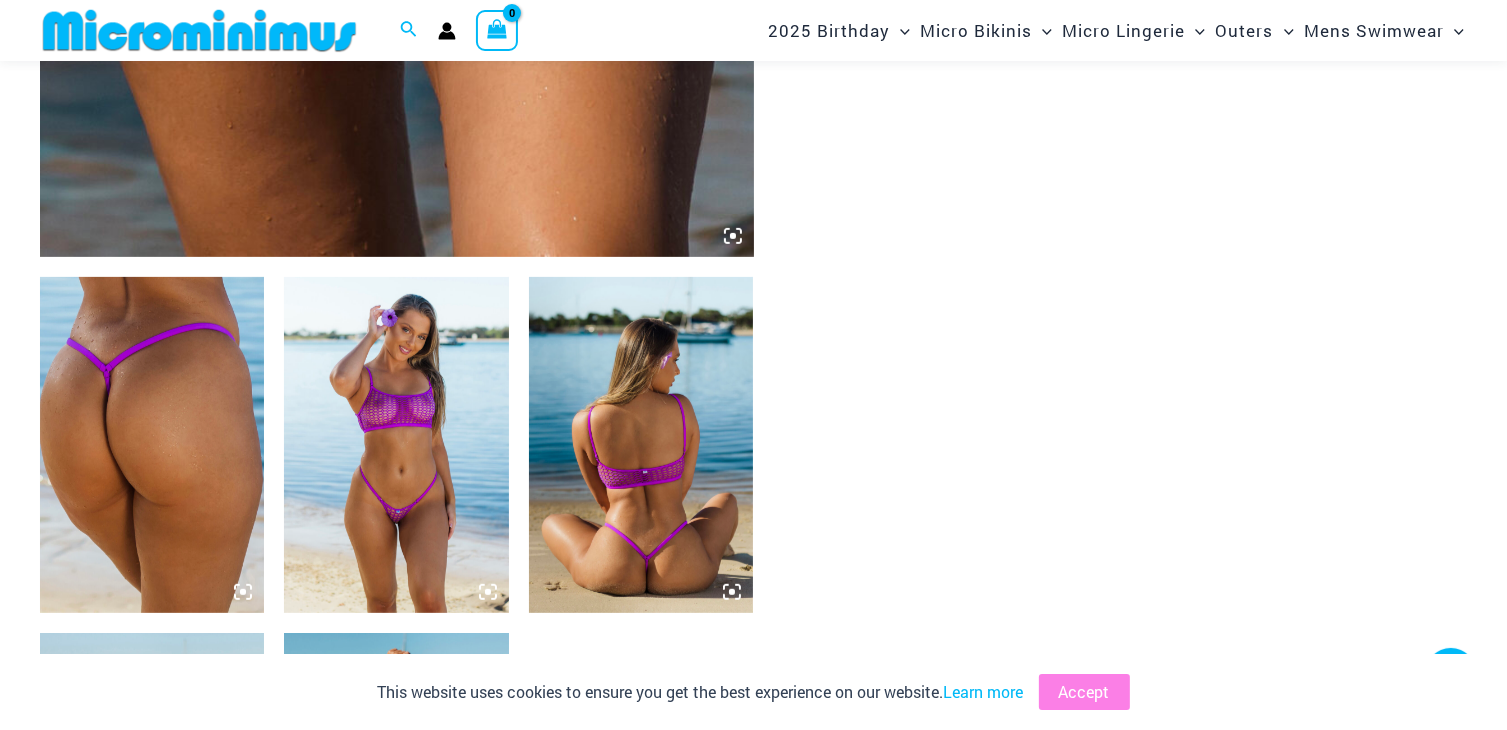 click at bounding box center [396, 445] 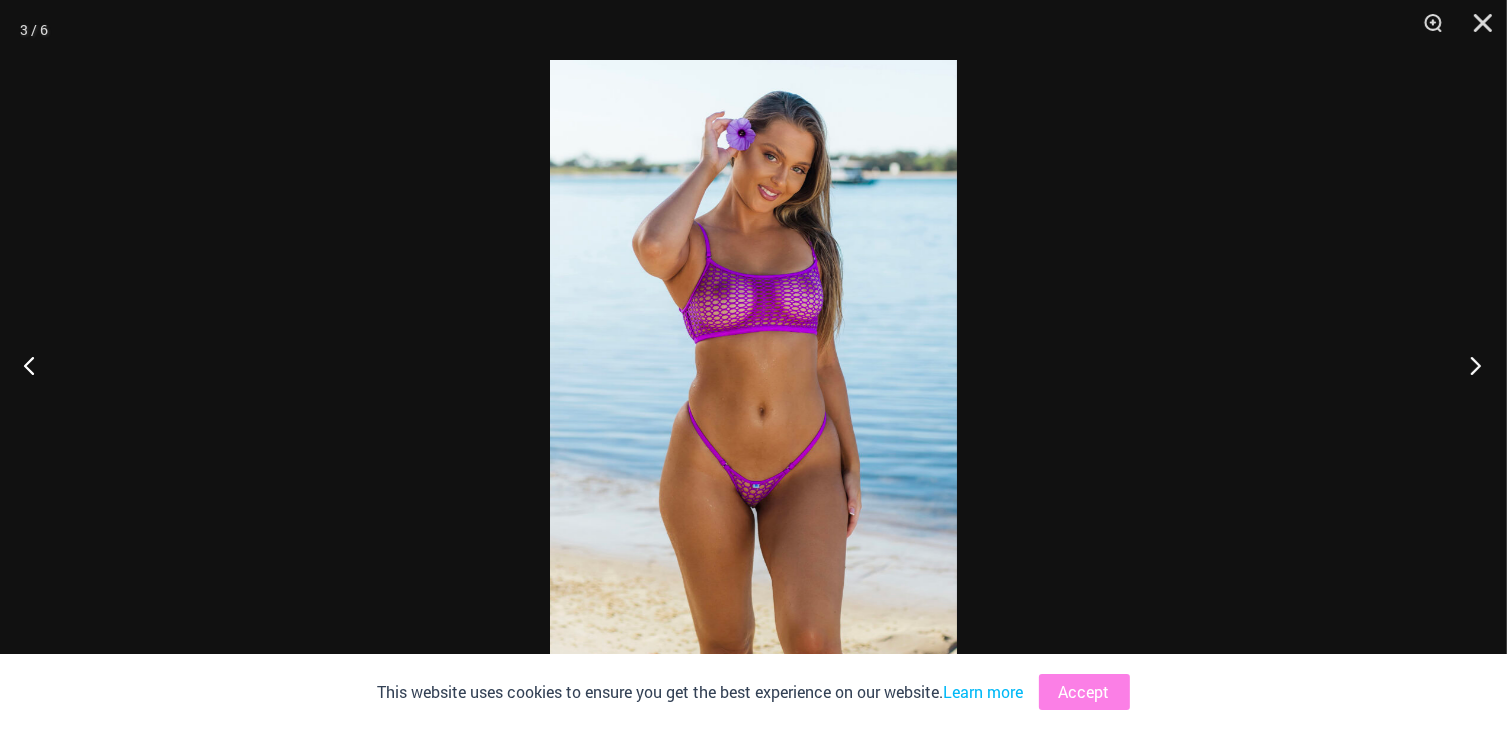 click at bounding box center [1469, 365] 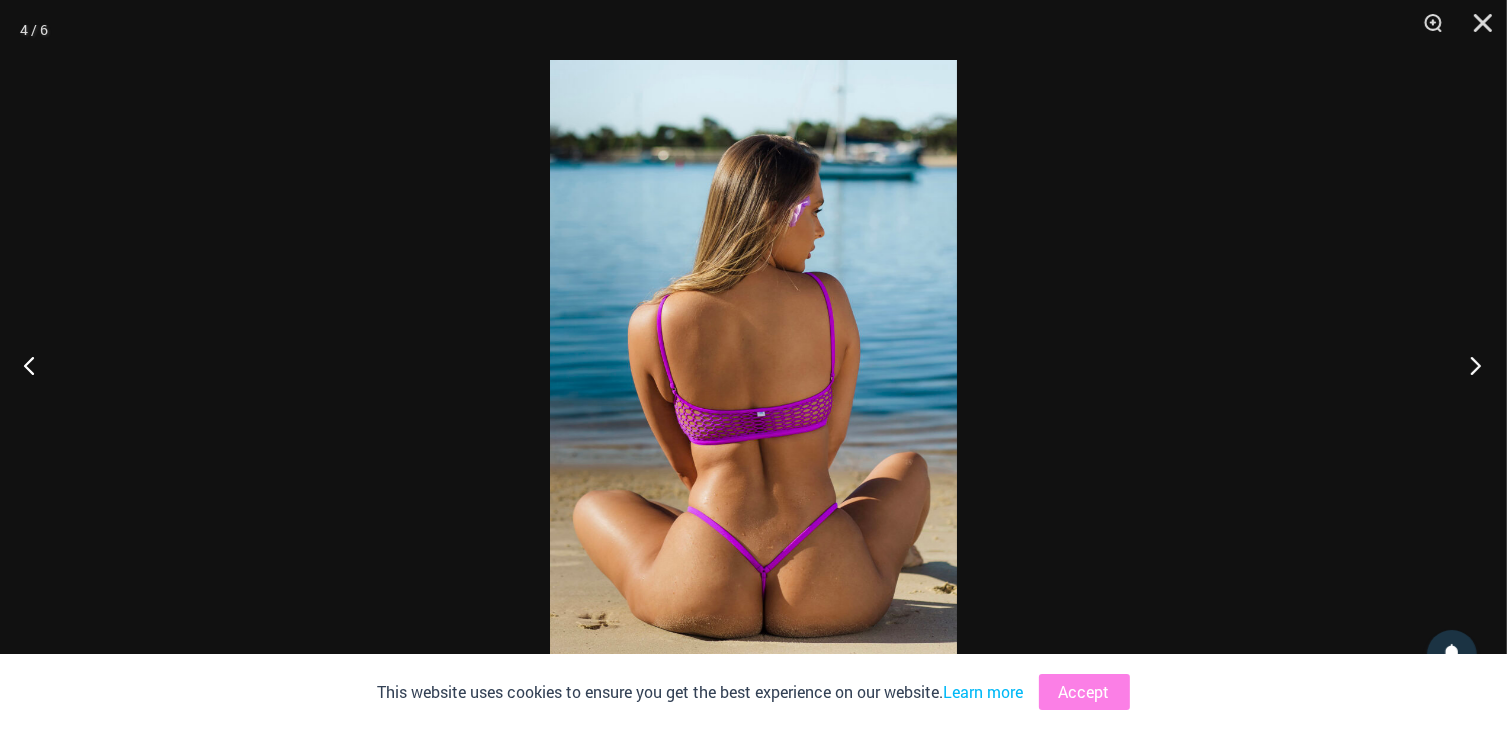 click at bounding box center [1469, 365] 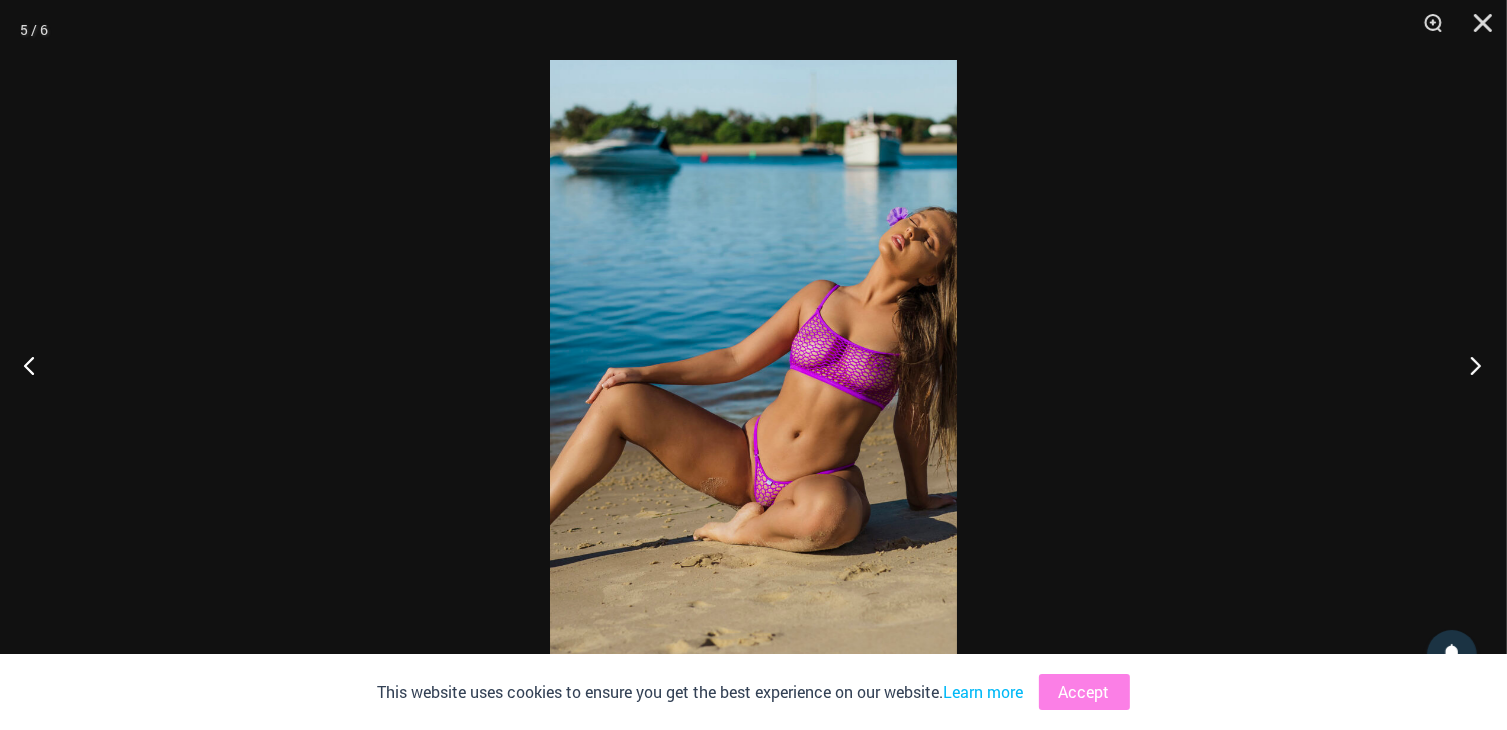 click at bounding box center [1469, 365] 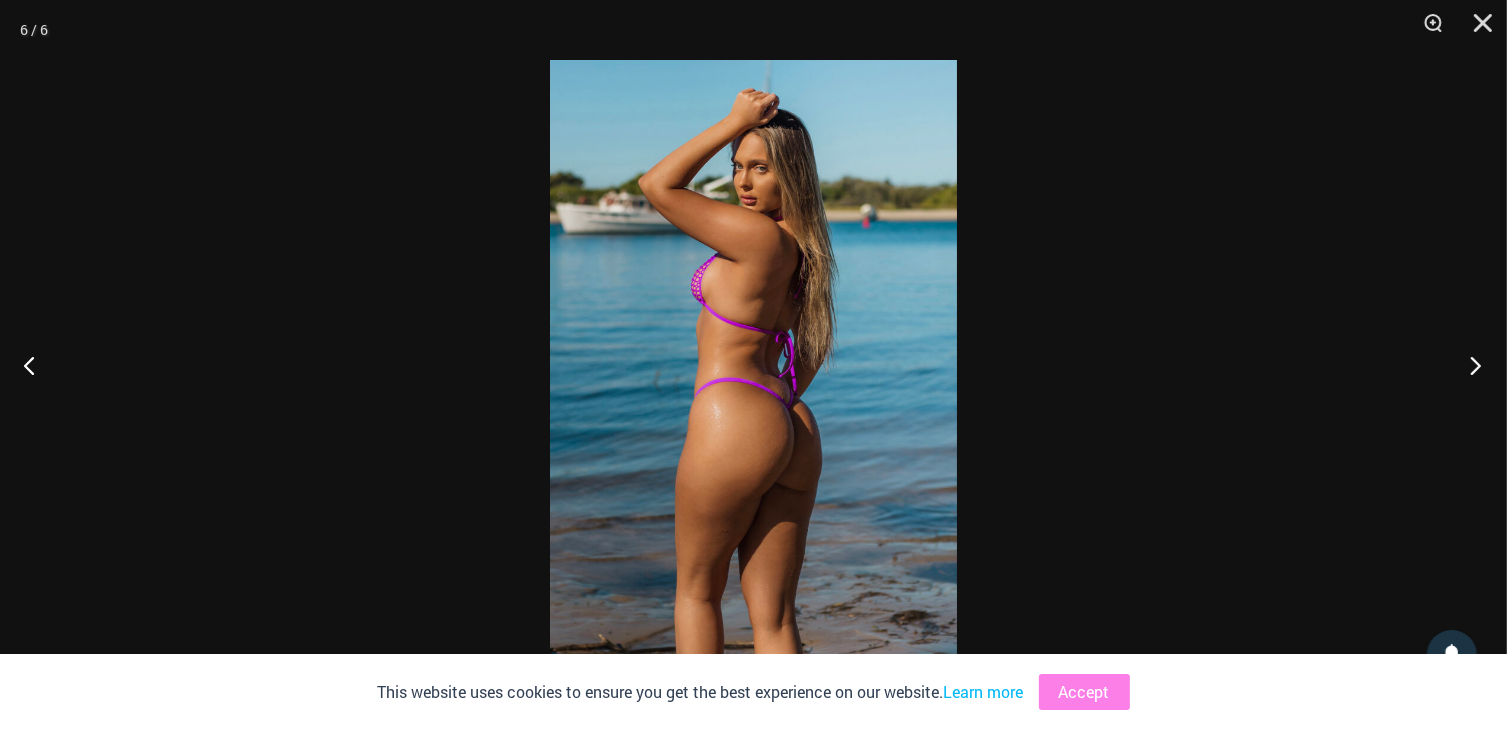 click at bounding box center (1469, 365) 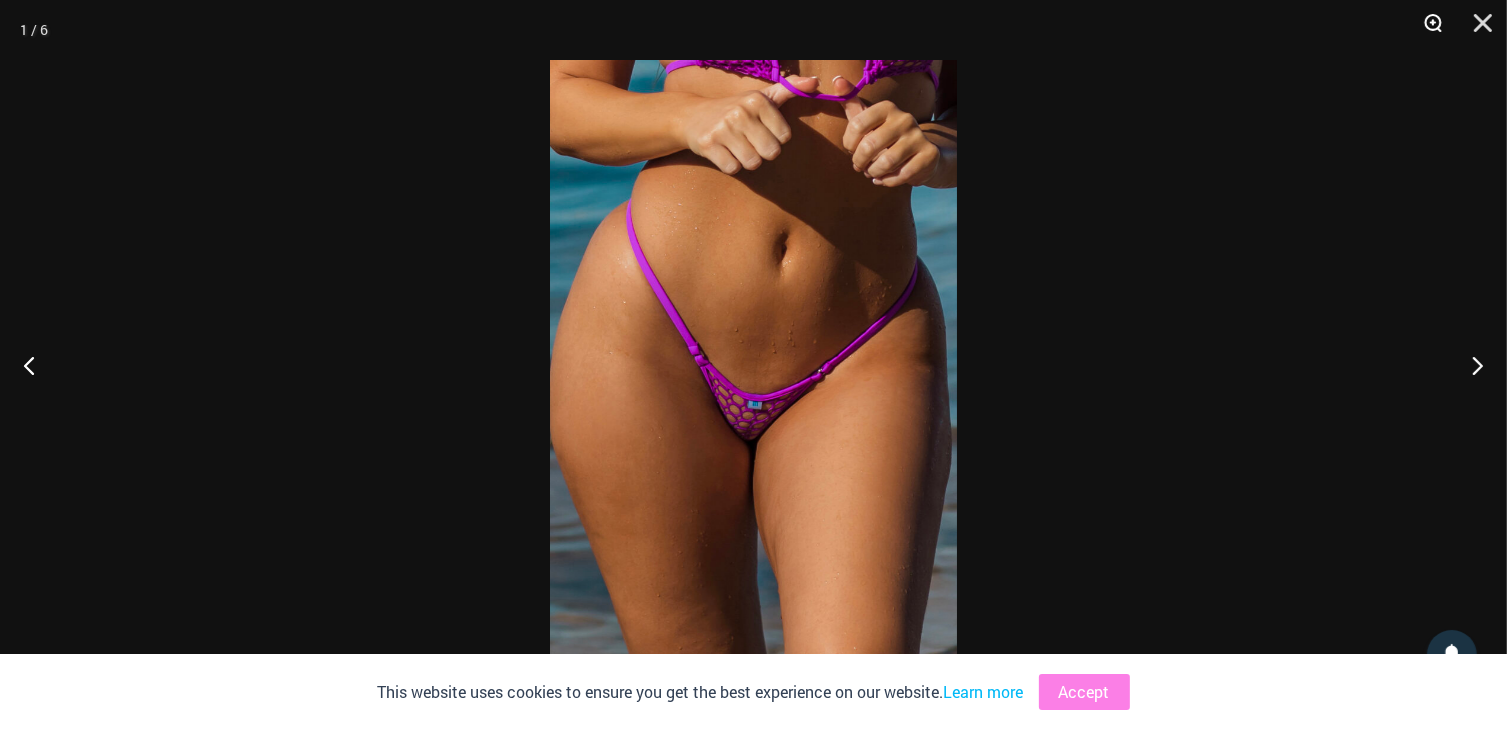 click at bounding box center [1426, 30] 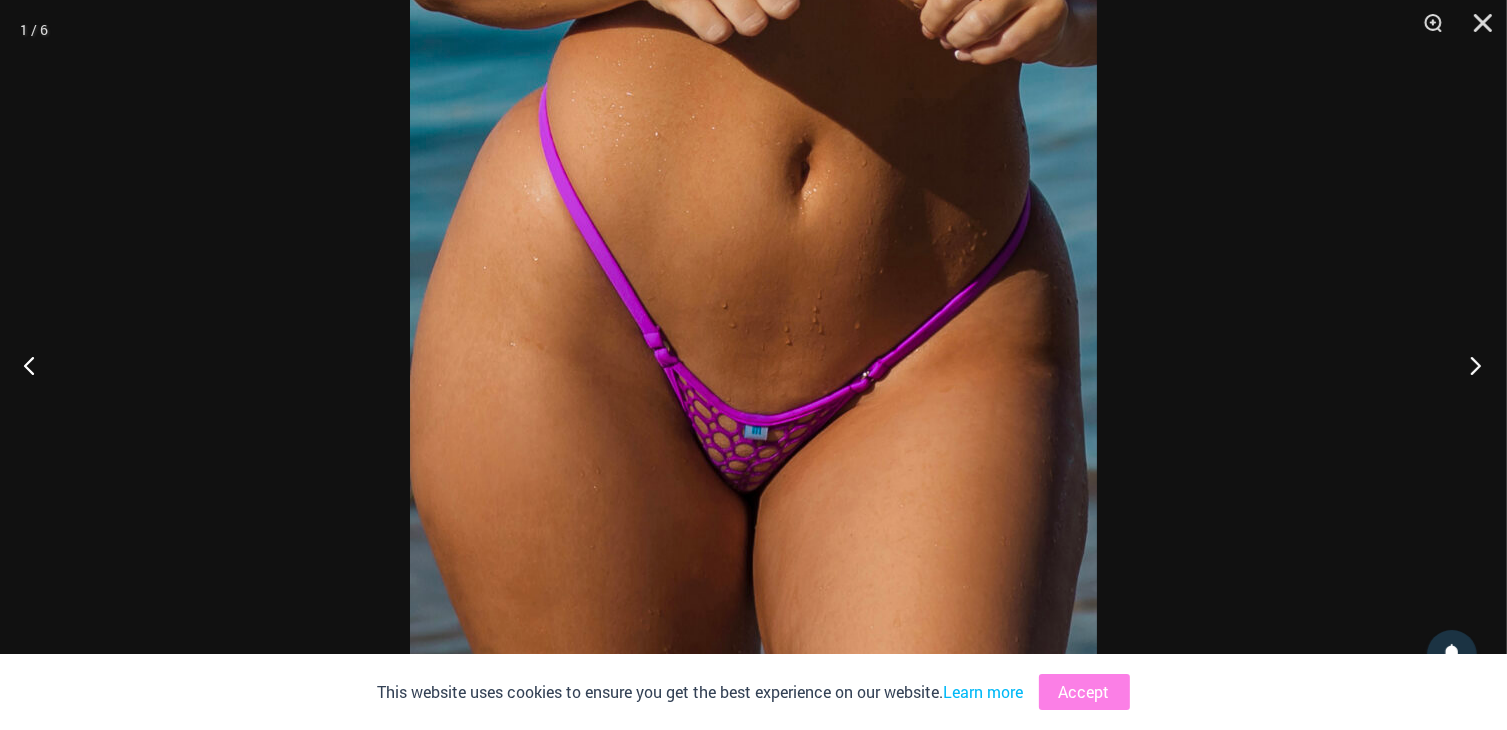 click at bounding box center [1469, 365] 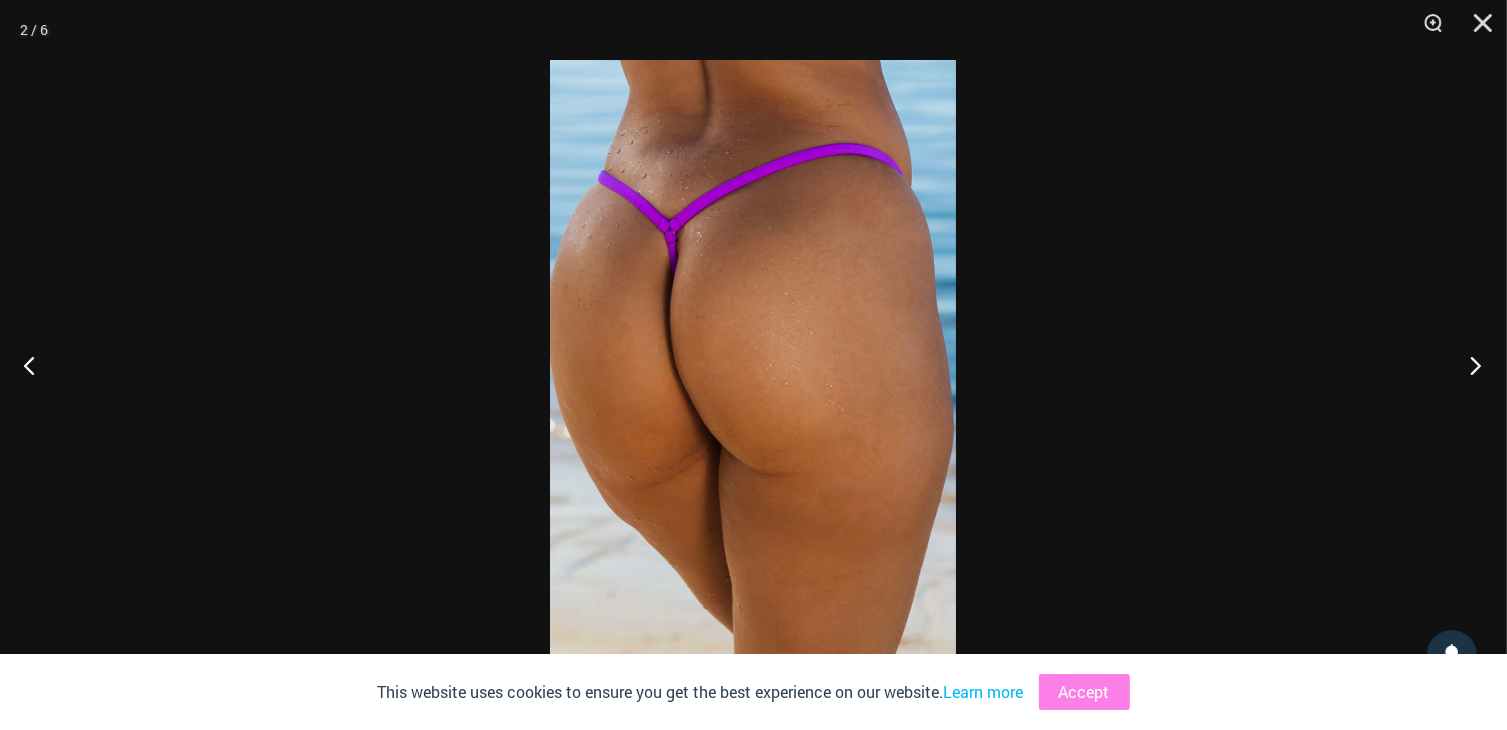 click at bounding box center (1469, 365) 